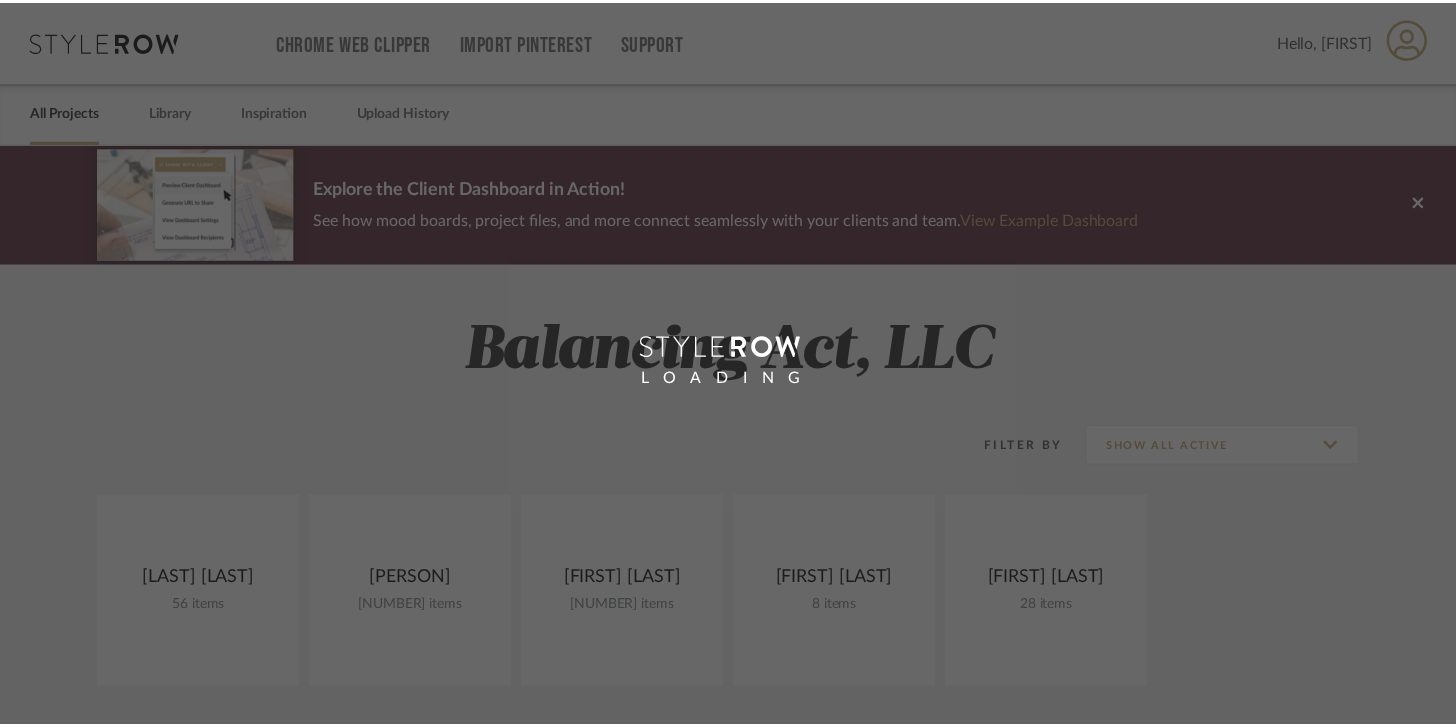 scroll, scrollTop: 0, scrollLeft: 0, axis: both 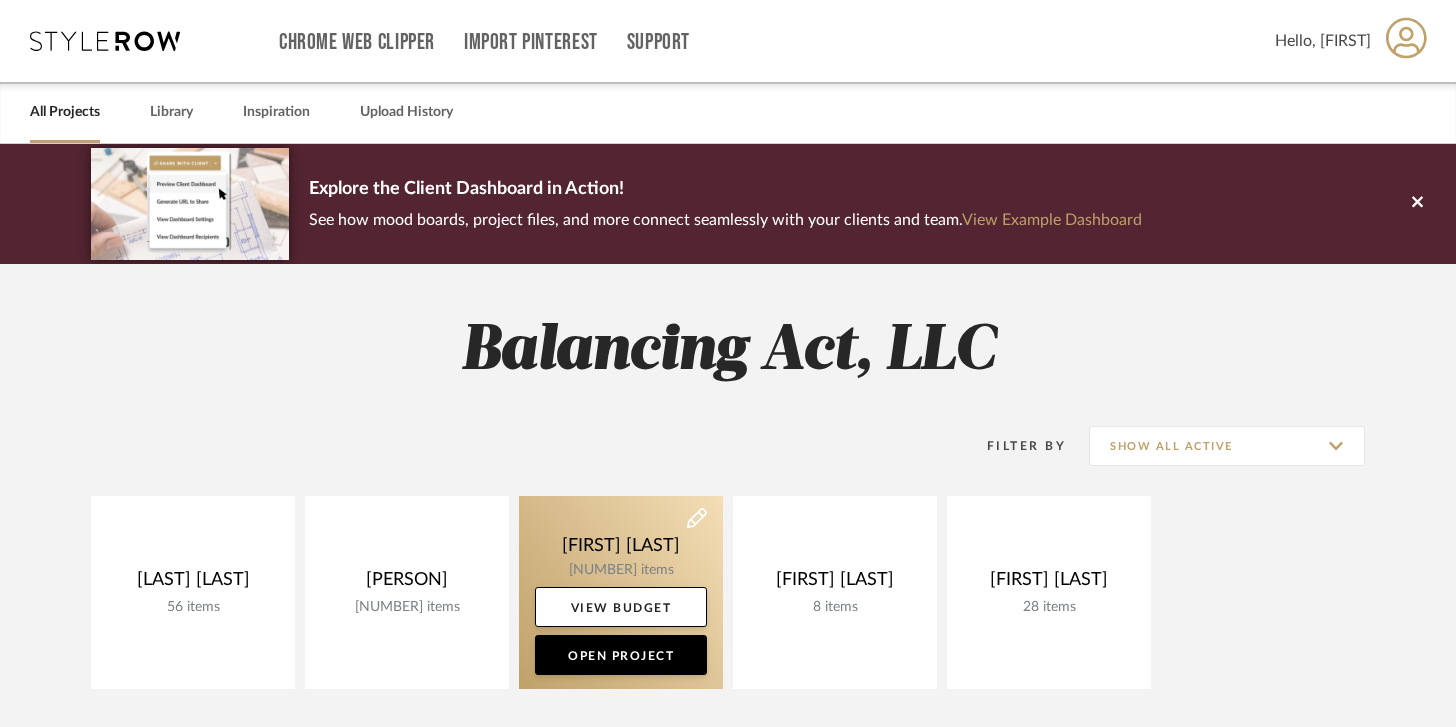 click 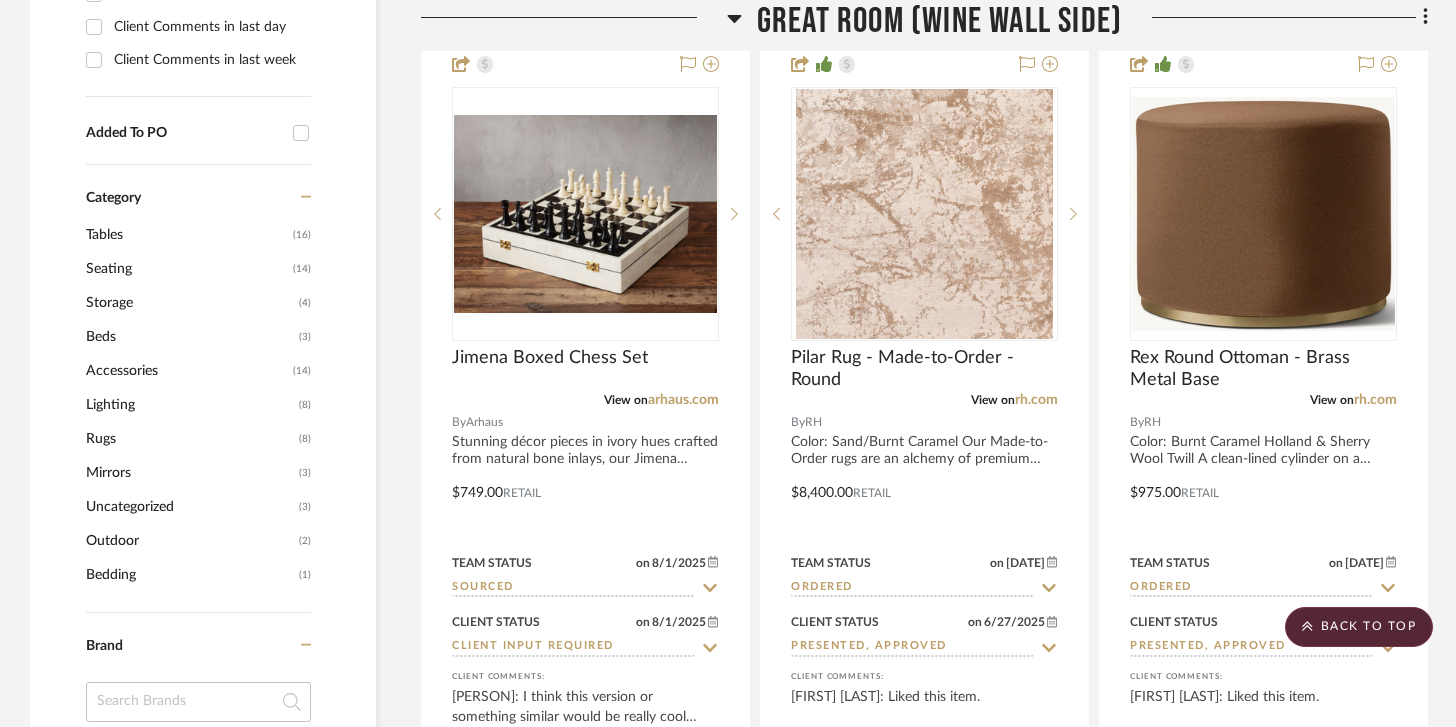 scroll, scrollTop: 1485, scrollLeft: 0, axis: vertical 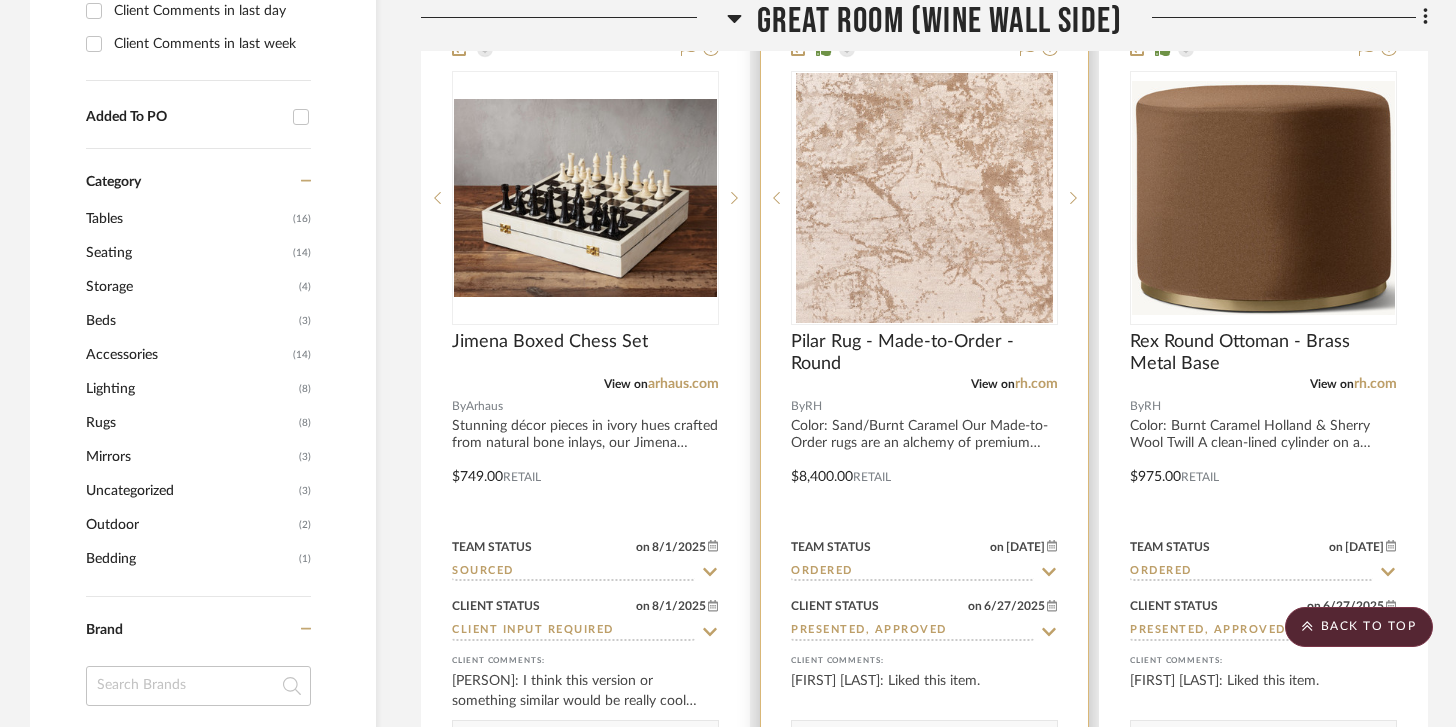 click at bounding box center (924, 462) 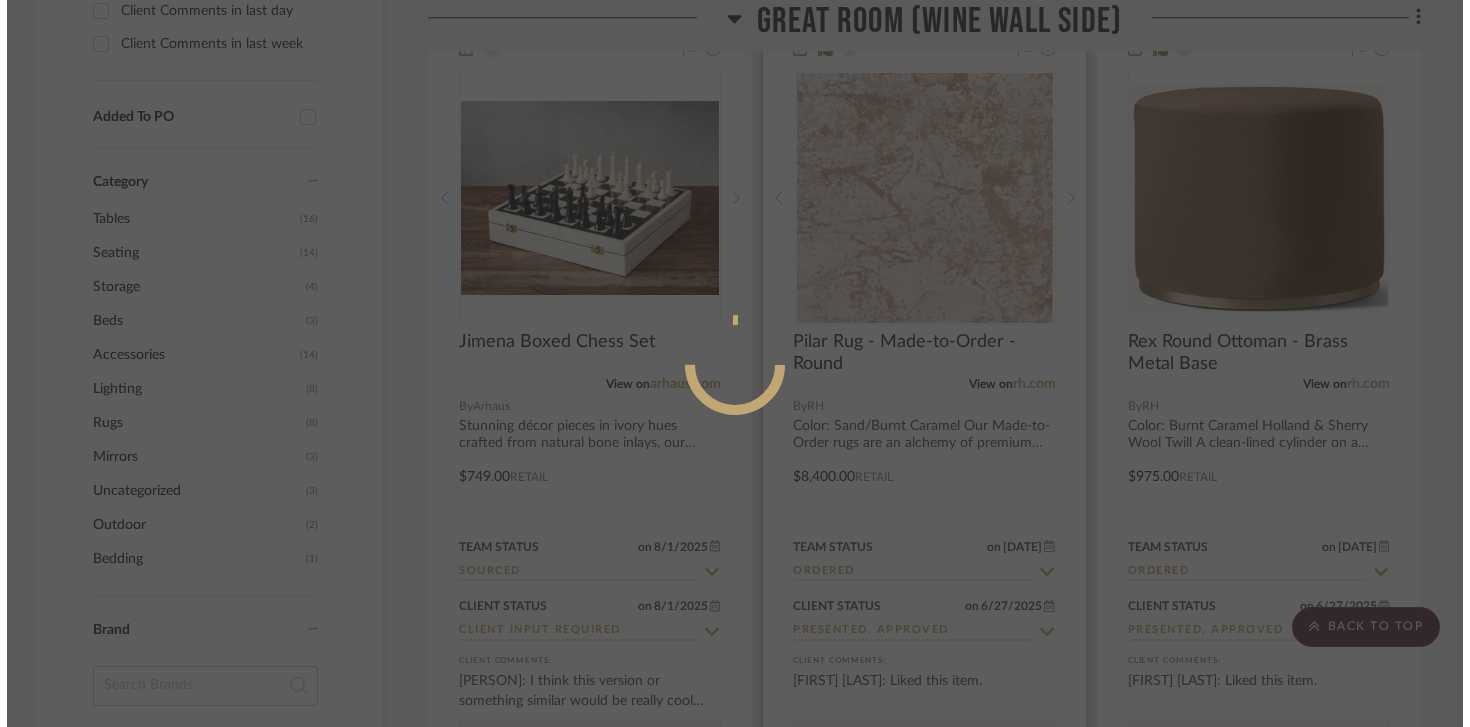 scroll, scrollTop: 0, scrollLeft: 0, axis: both 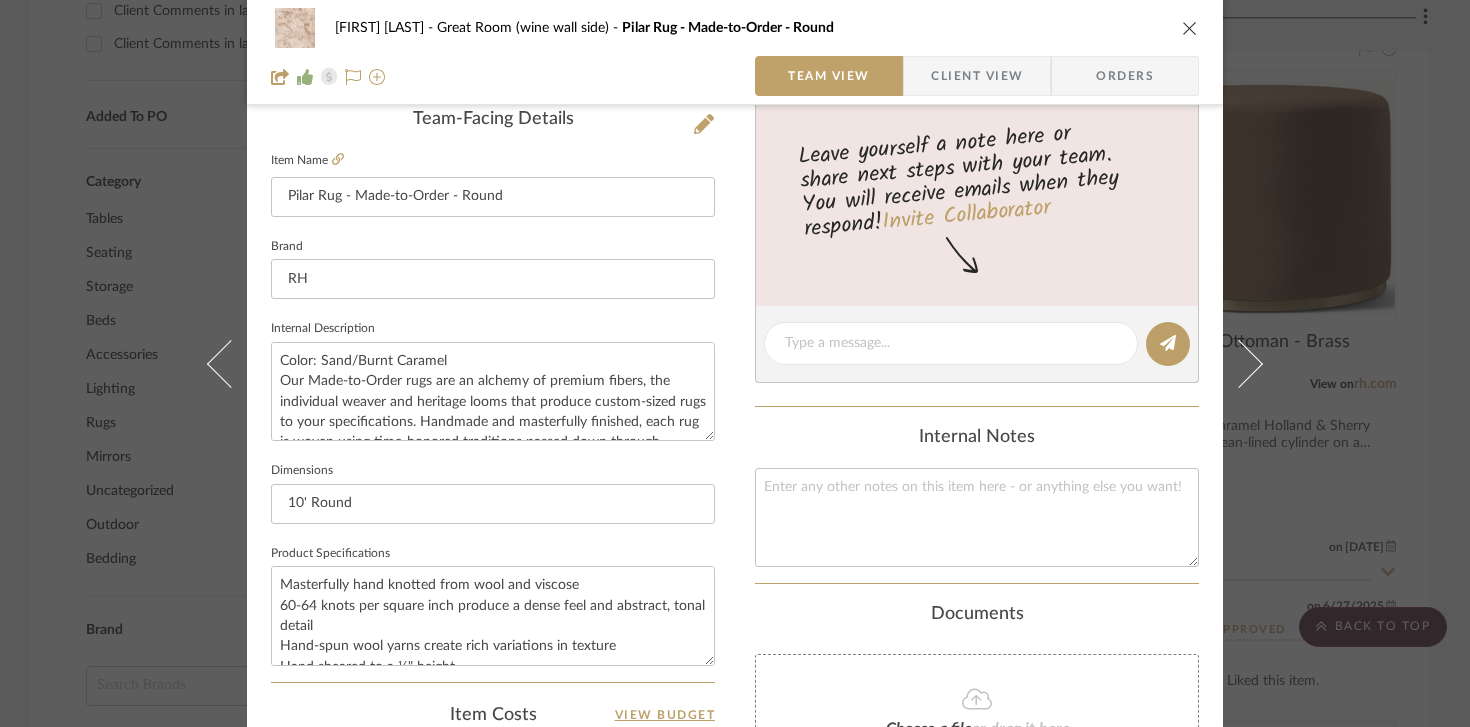 click on "Lisa Hughes Great Room (wine wall side) Pilar Rug - Made-to-Order - Round" at bounding box center (735, 28) 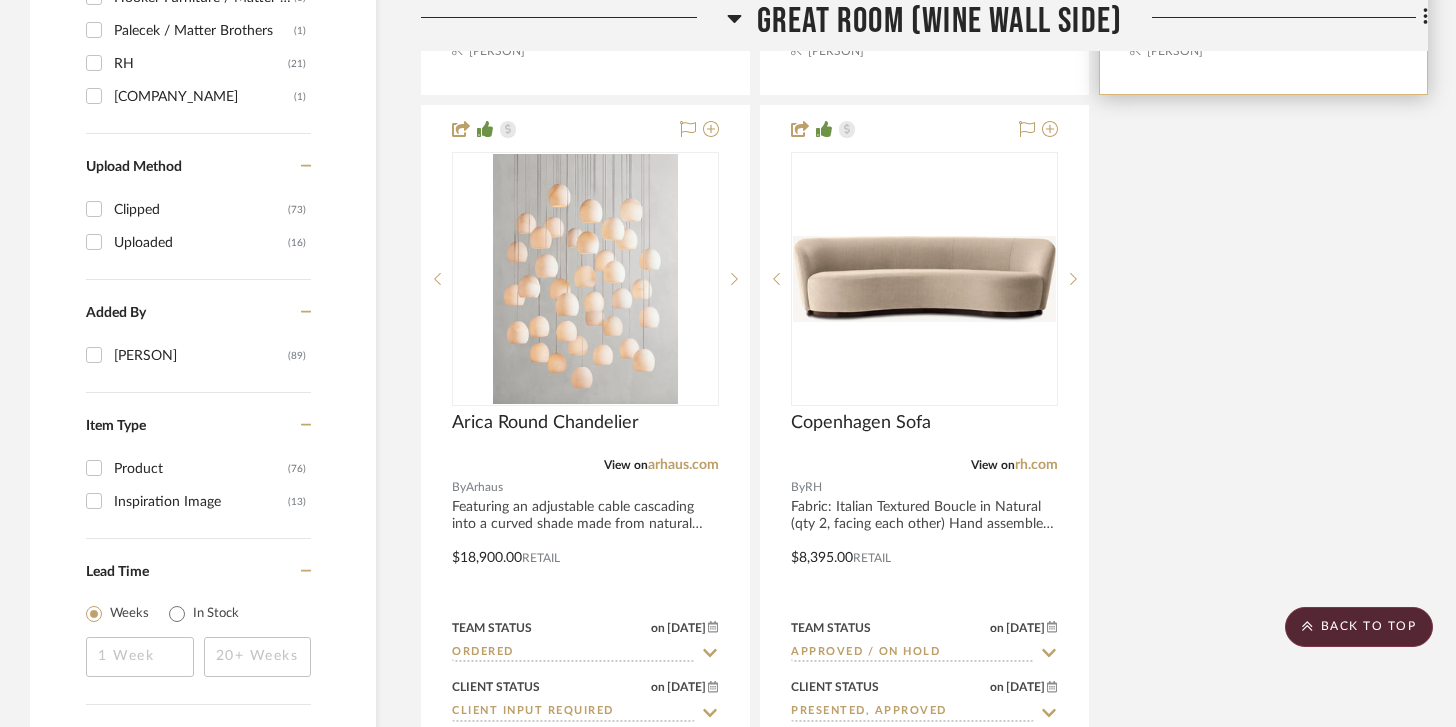 scroll, scrollTop: 2298, scrollLeft: 0, axis: vertical 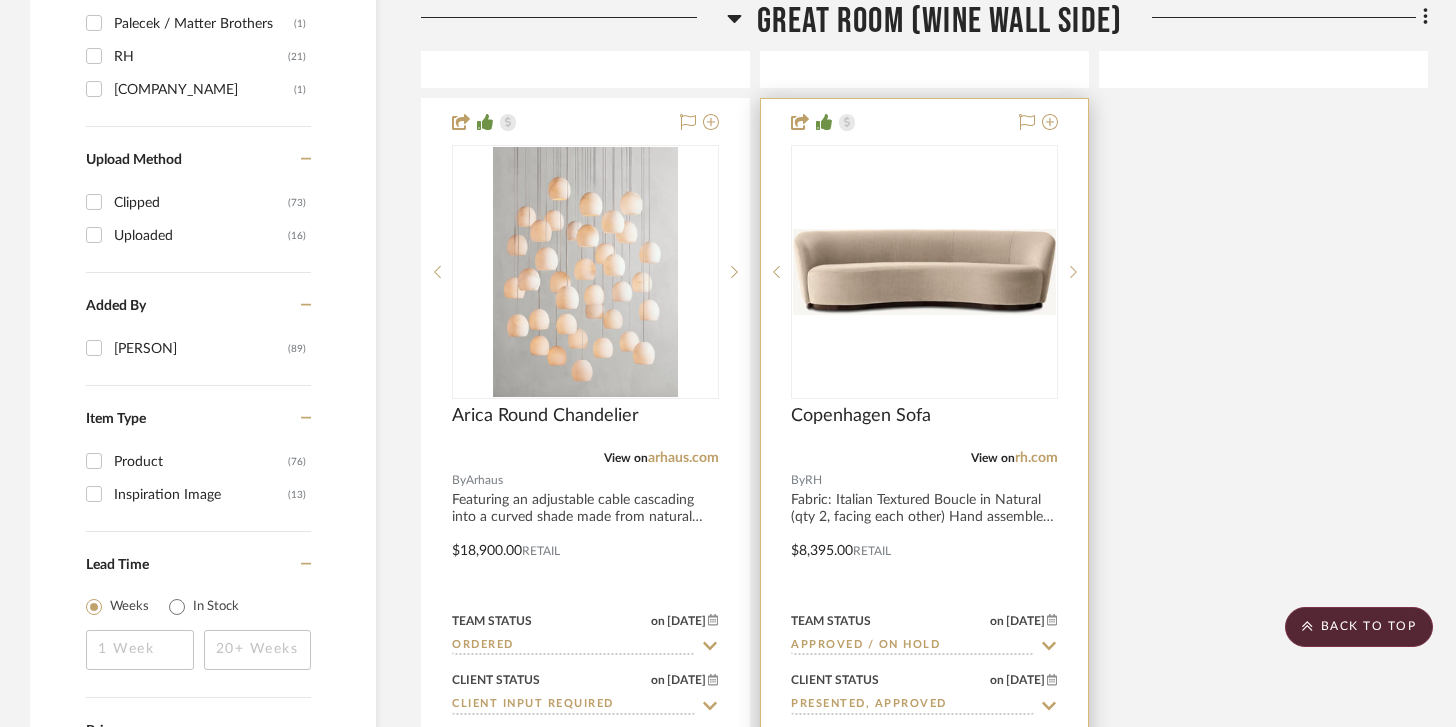 click at bounding box center (924, 536) 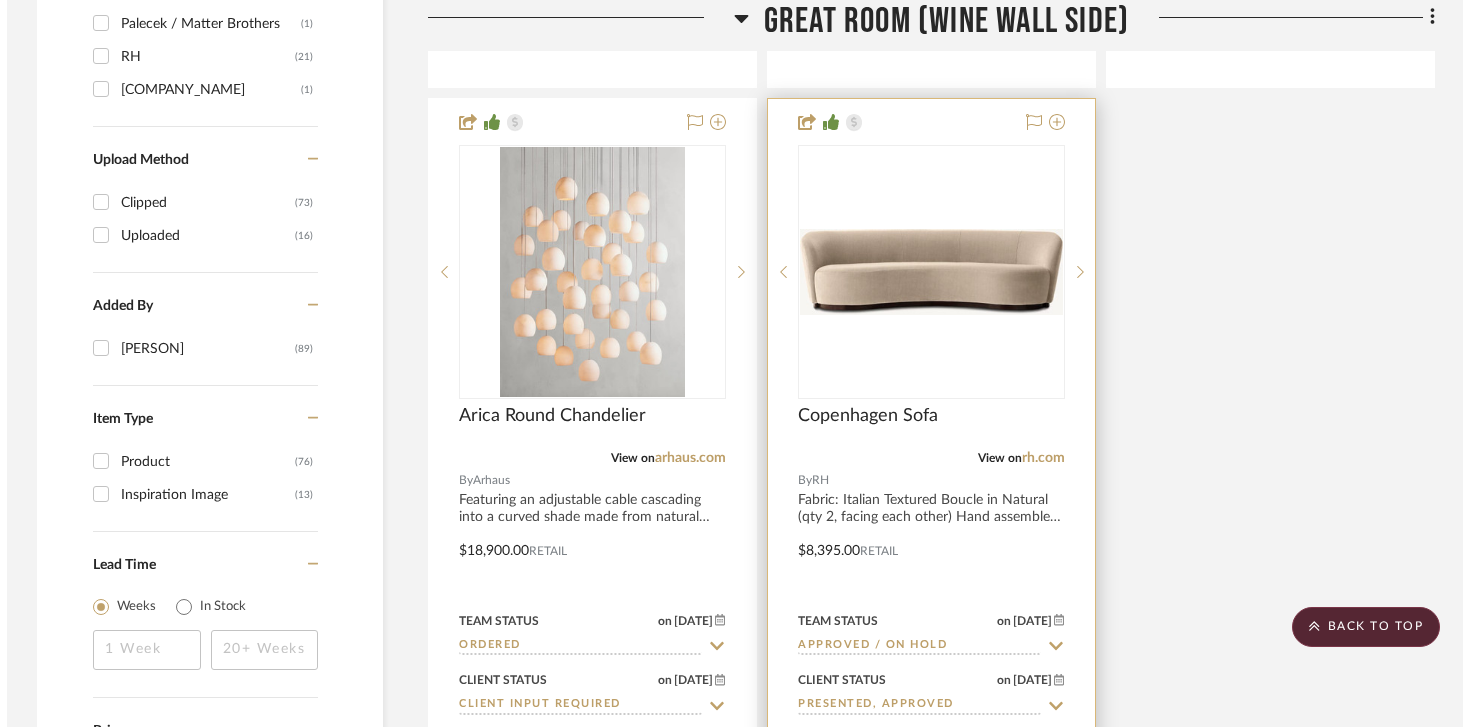 scroll, scrollTop: 0, scrollLeft: 0, axis: both 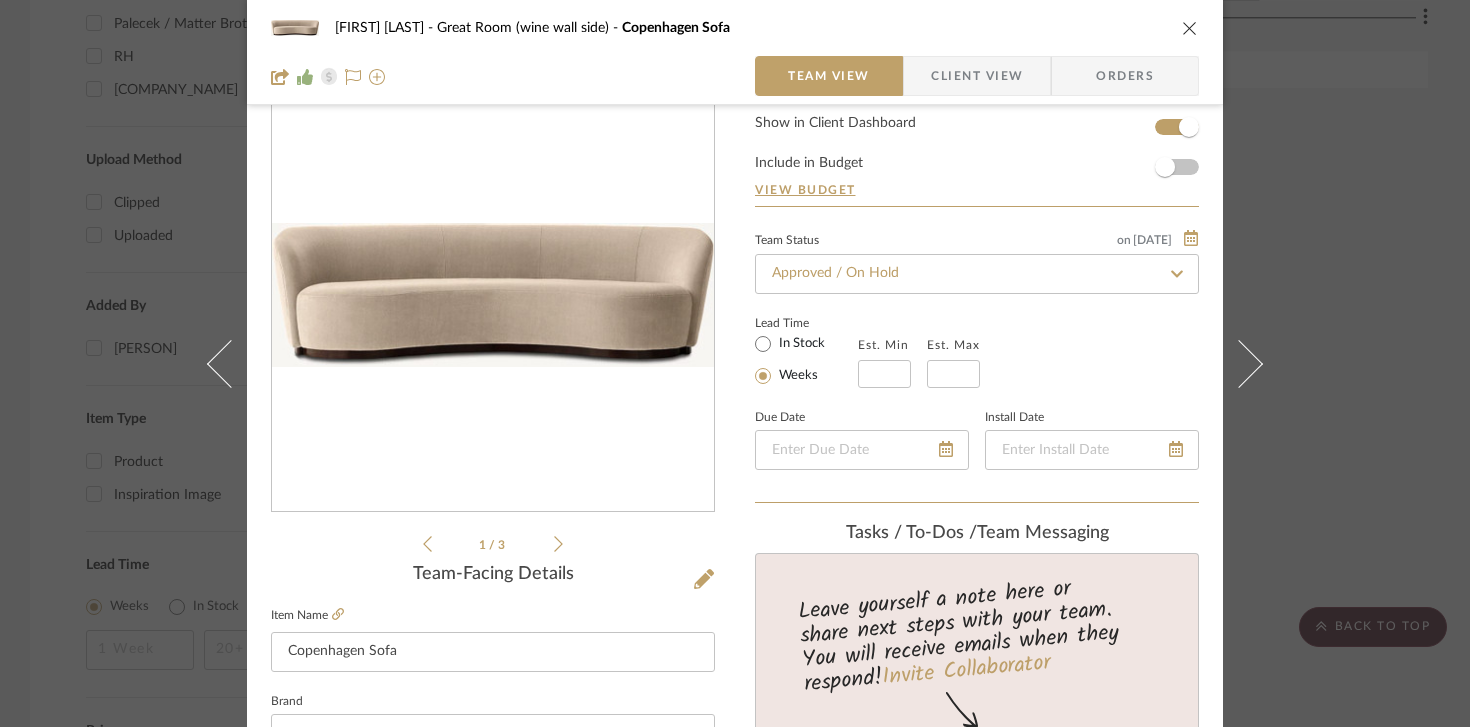 click at bounding box center (1190, 28) 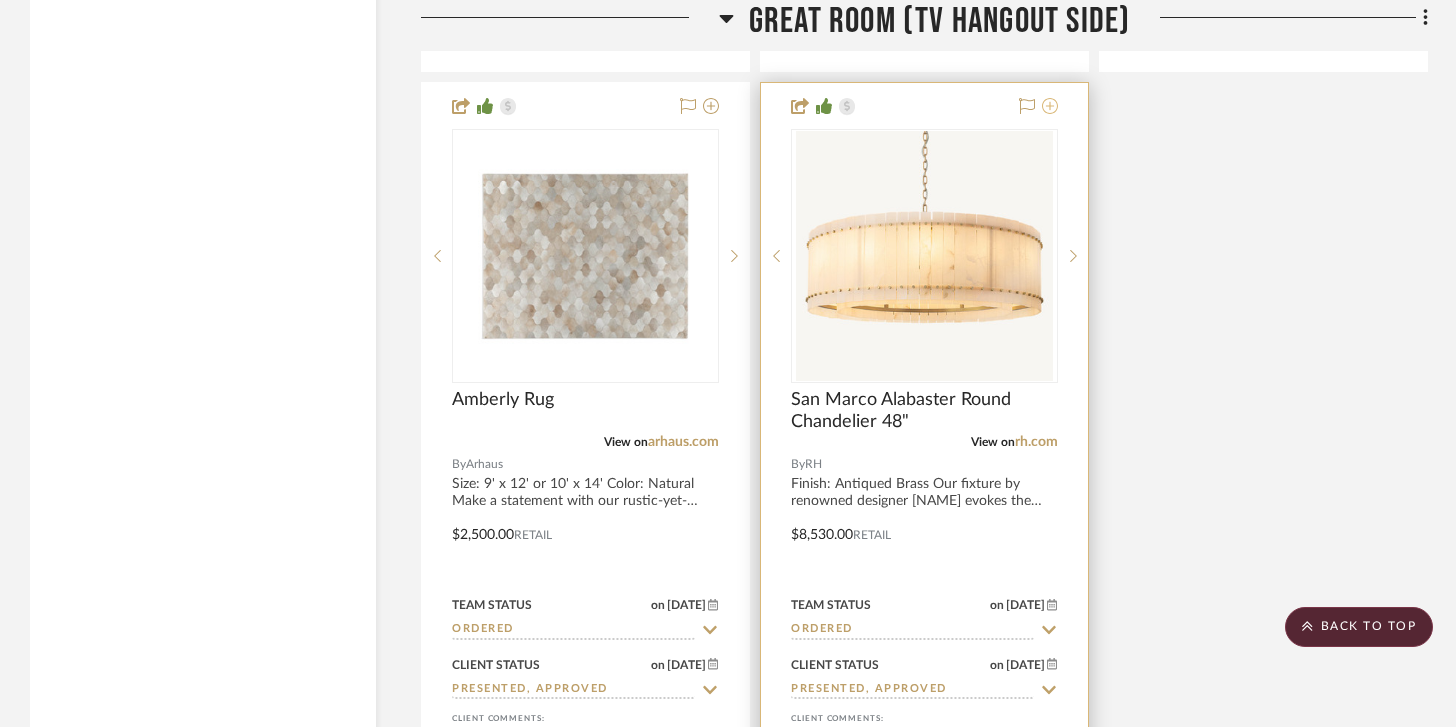scroll, scrollTop: 5161, scrollLeft: 0, axis: vertical 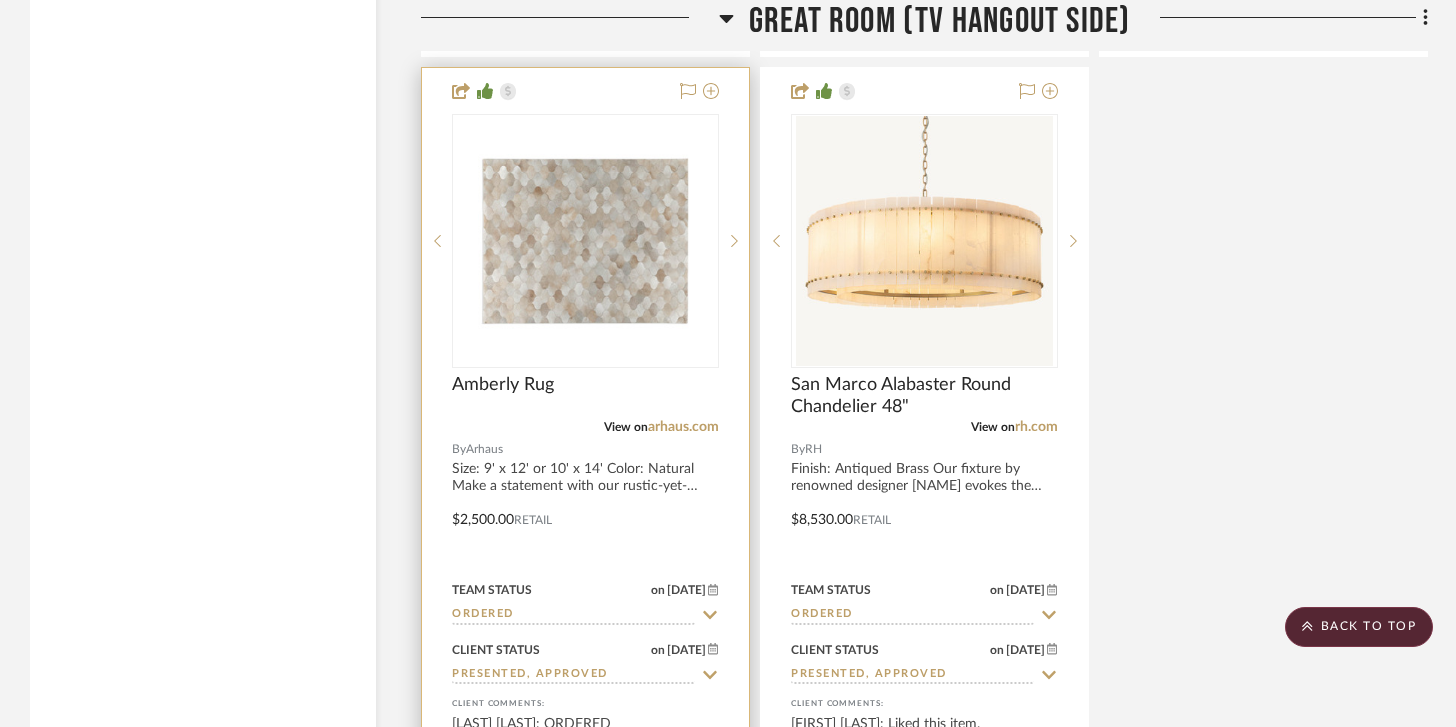 click at bounding box center (585, 505) 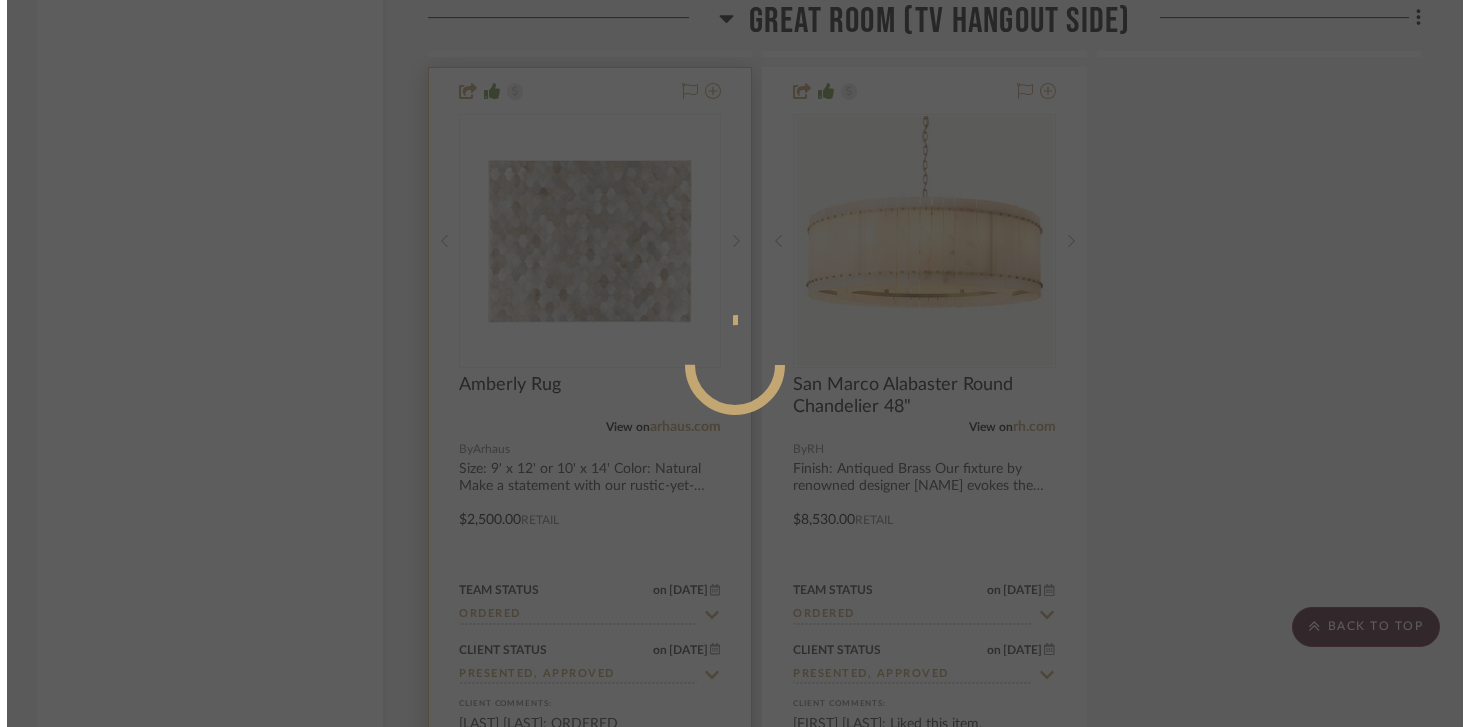 scroll, scrollTop: 0, scrollLeft: 0, axis: both 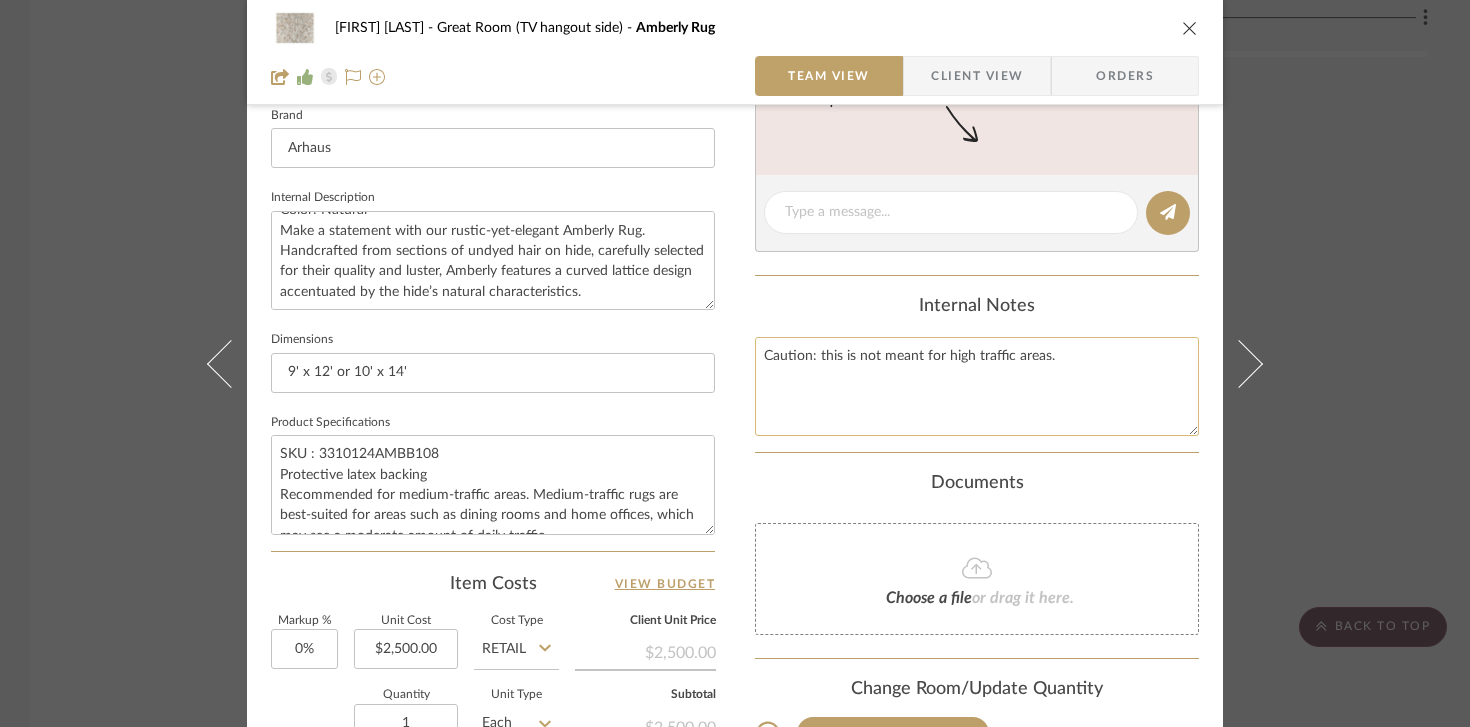 click on "Caution: this is not meant for high traffic areas." 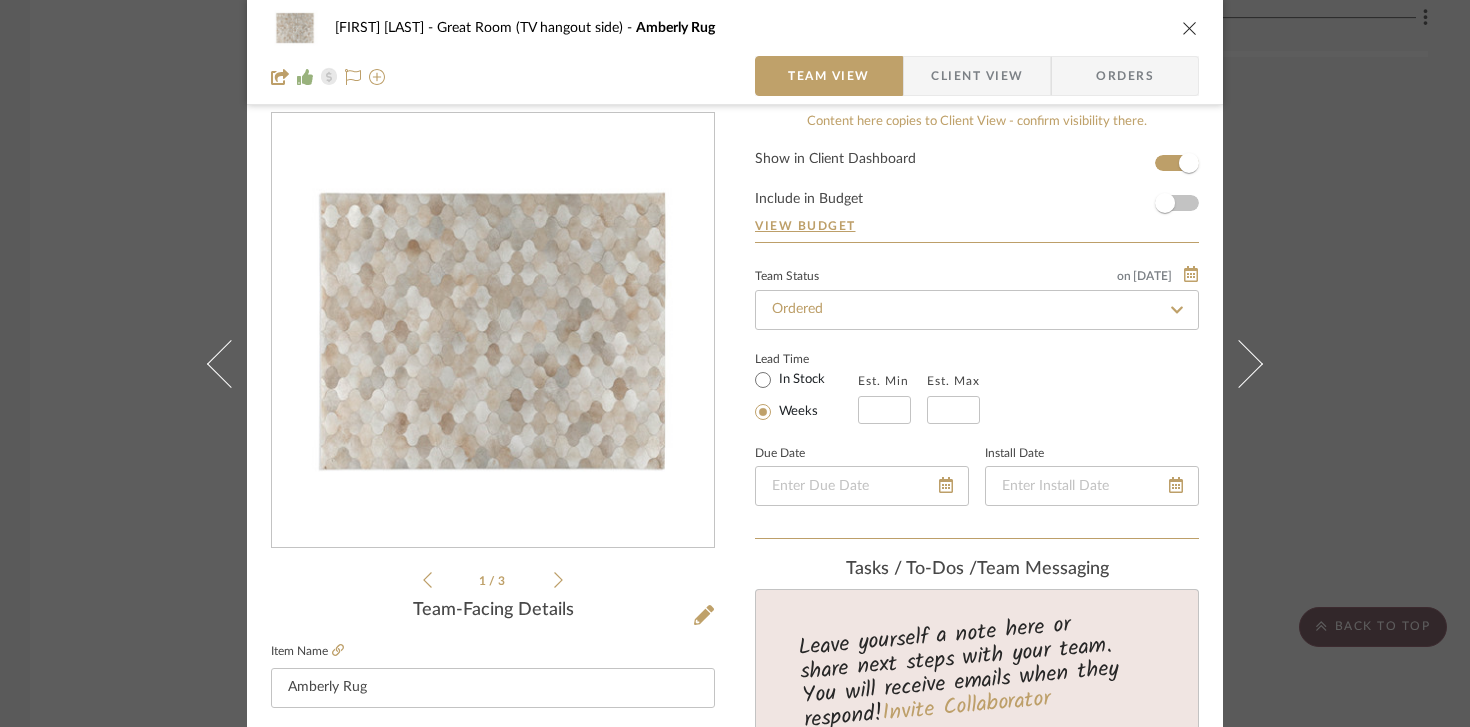 scroll, scrollTop: 0, scrollLeft: 0, axis: both 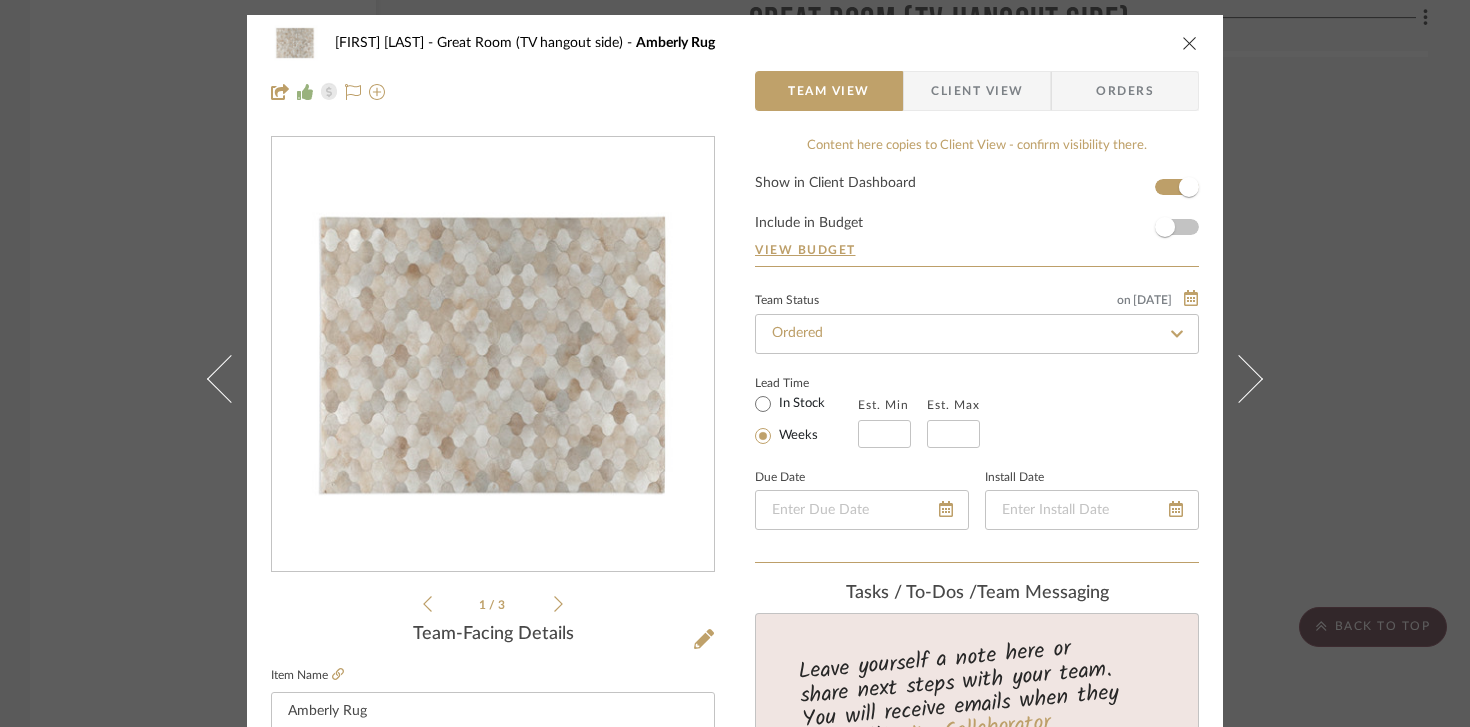 click on "Orders" at bounding box center (1125, 91) 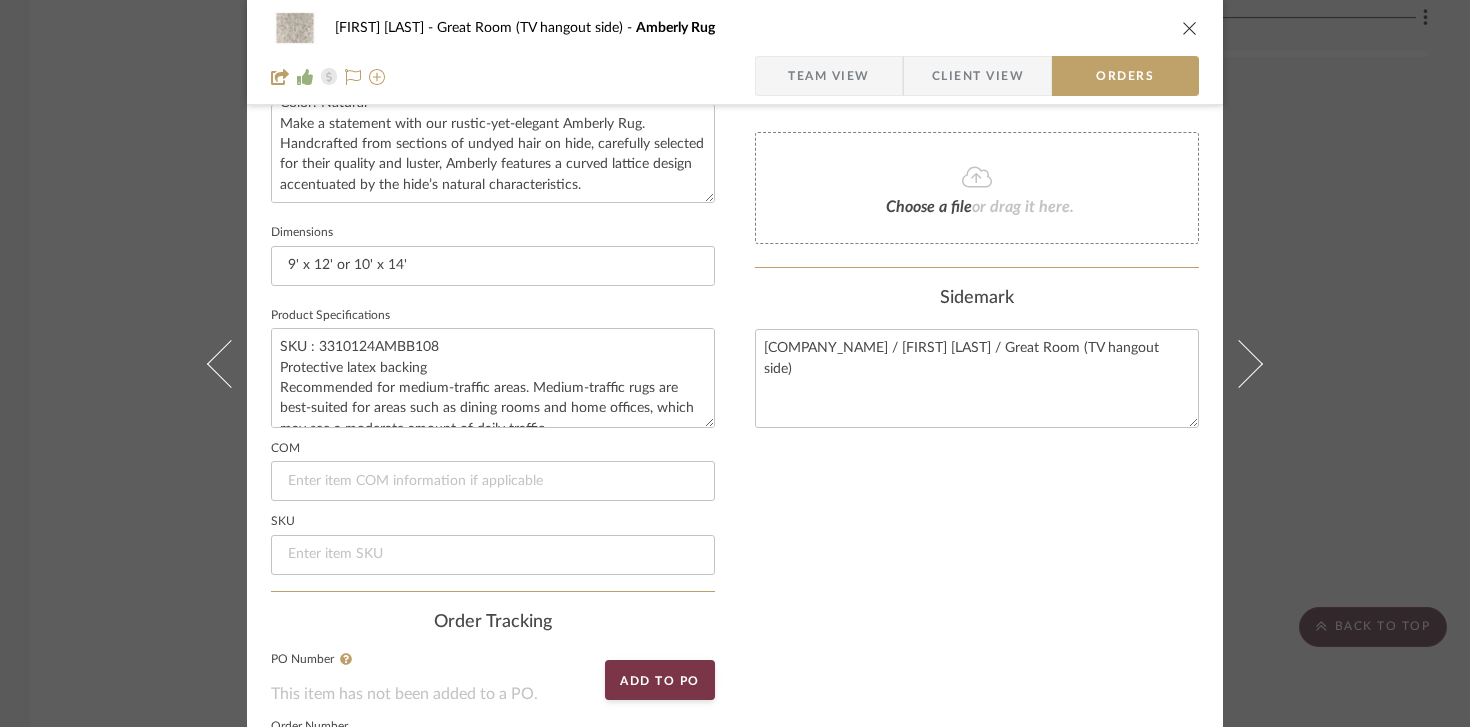 scroll, scrollTop: 0, scrollLeft: 0, axis: both 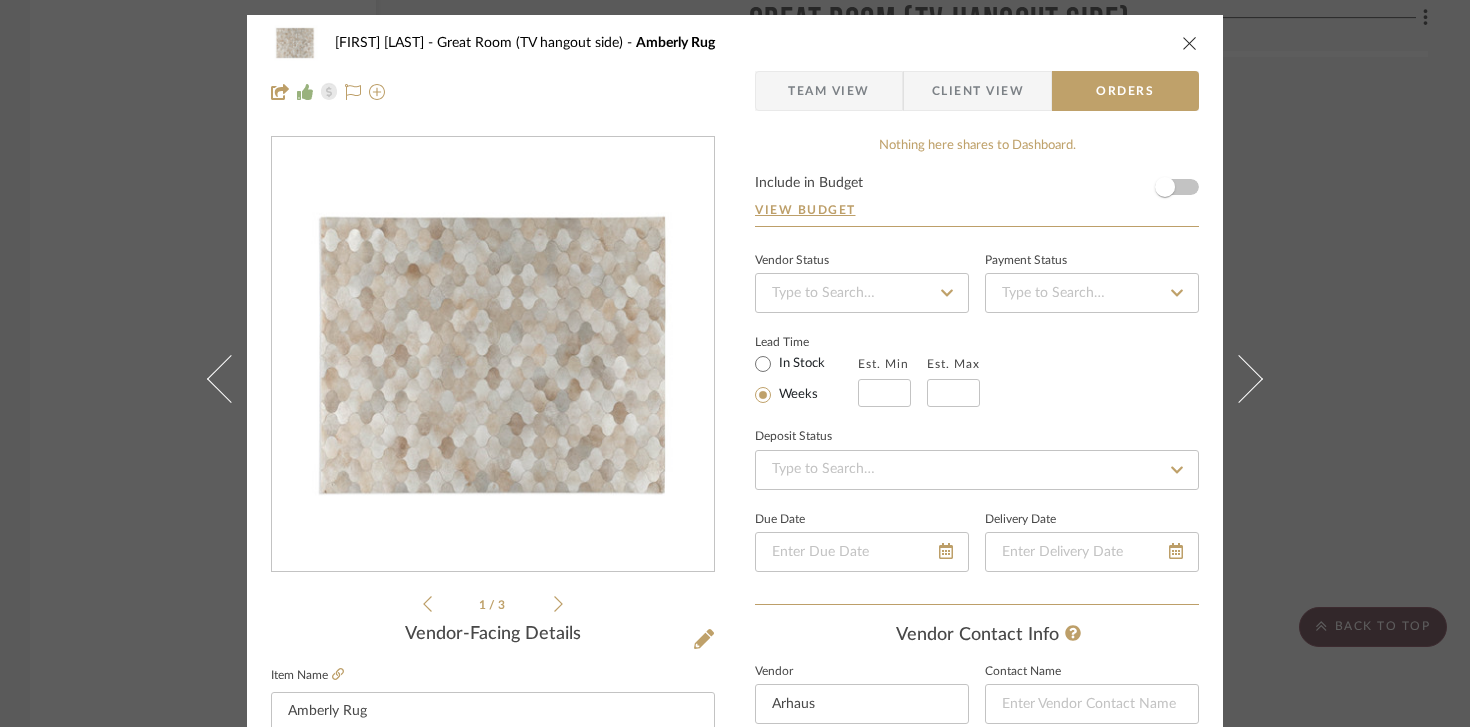 click on "[FIRST] [LAST] Great Room (TV hangout side) Amberly Rug Team View Client View Orders" at bounding box center [735, 67] 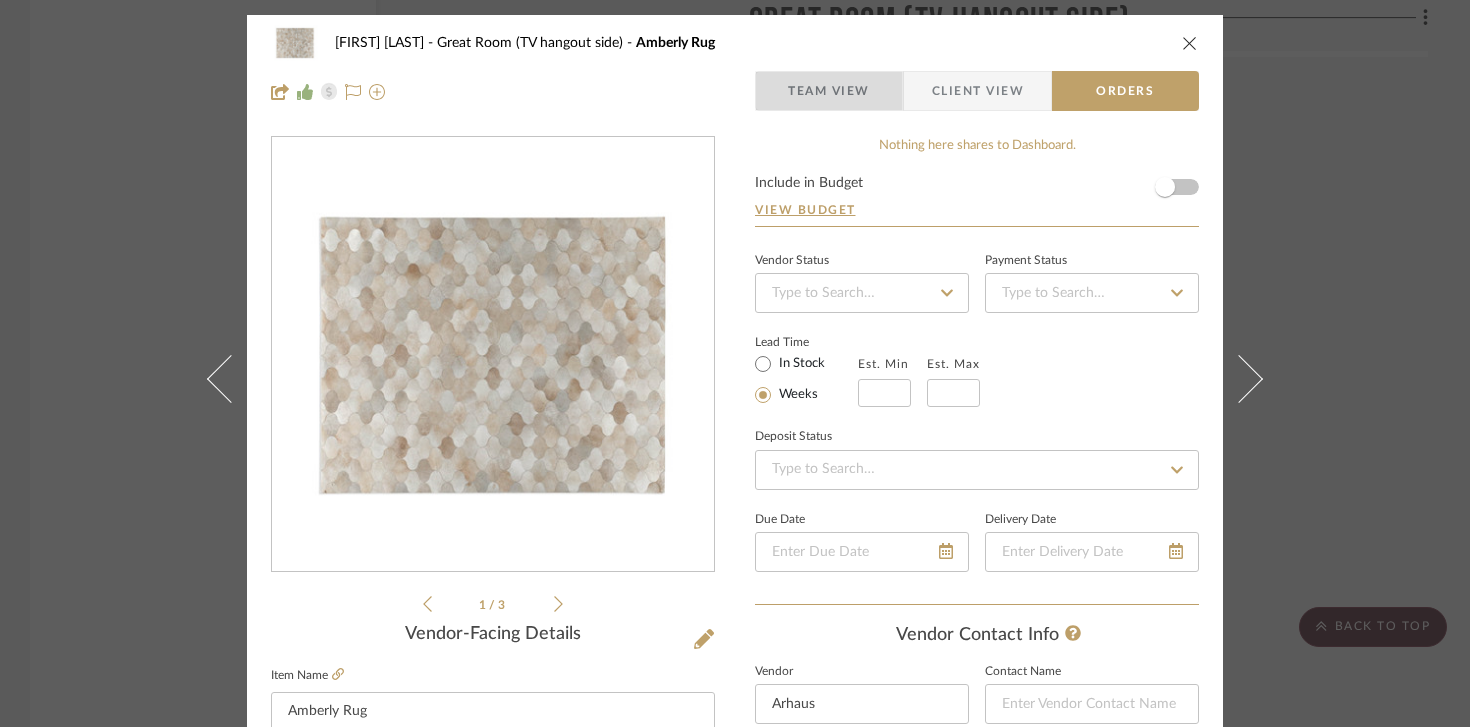 click on "Team View" at bounding box center (829, 91) 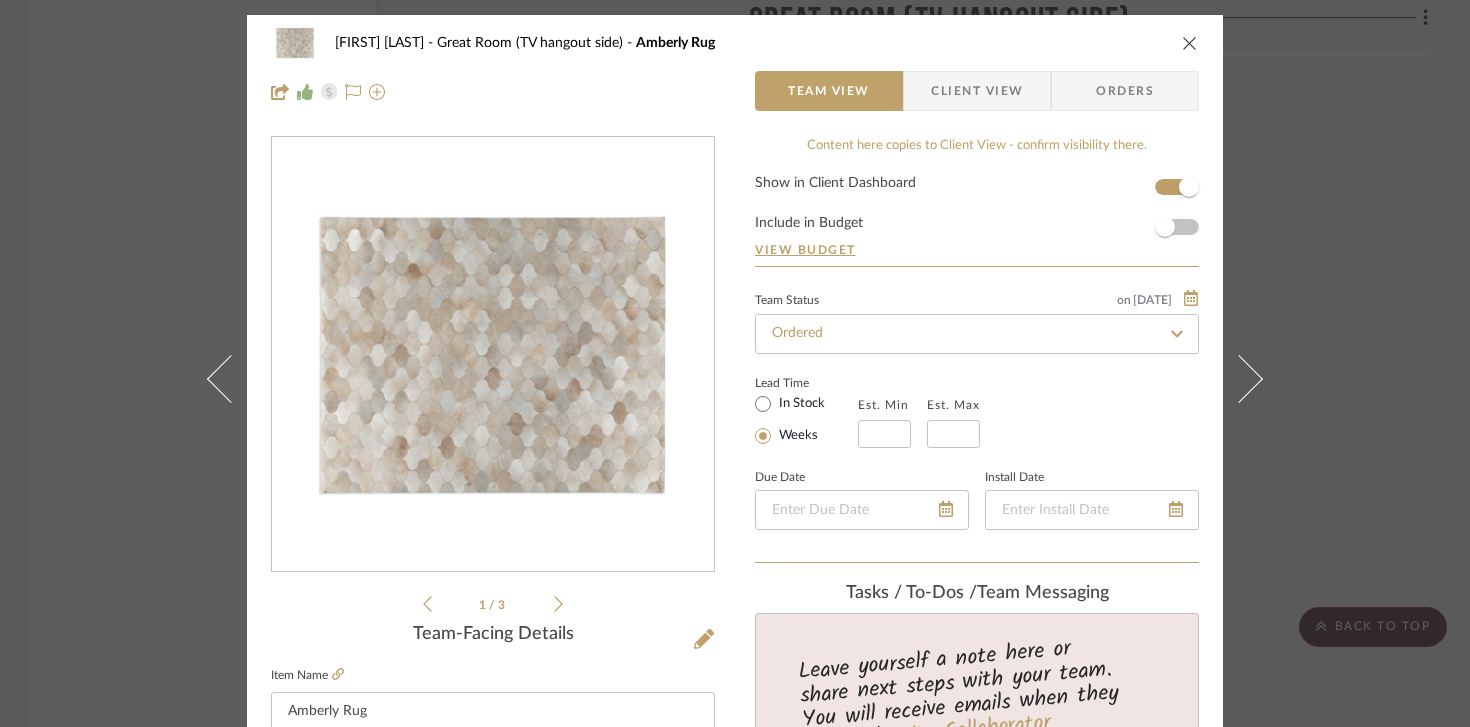 click at bounding box center (1190, 43) 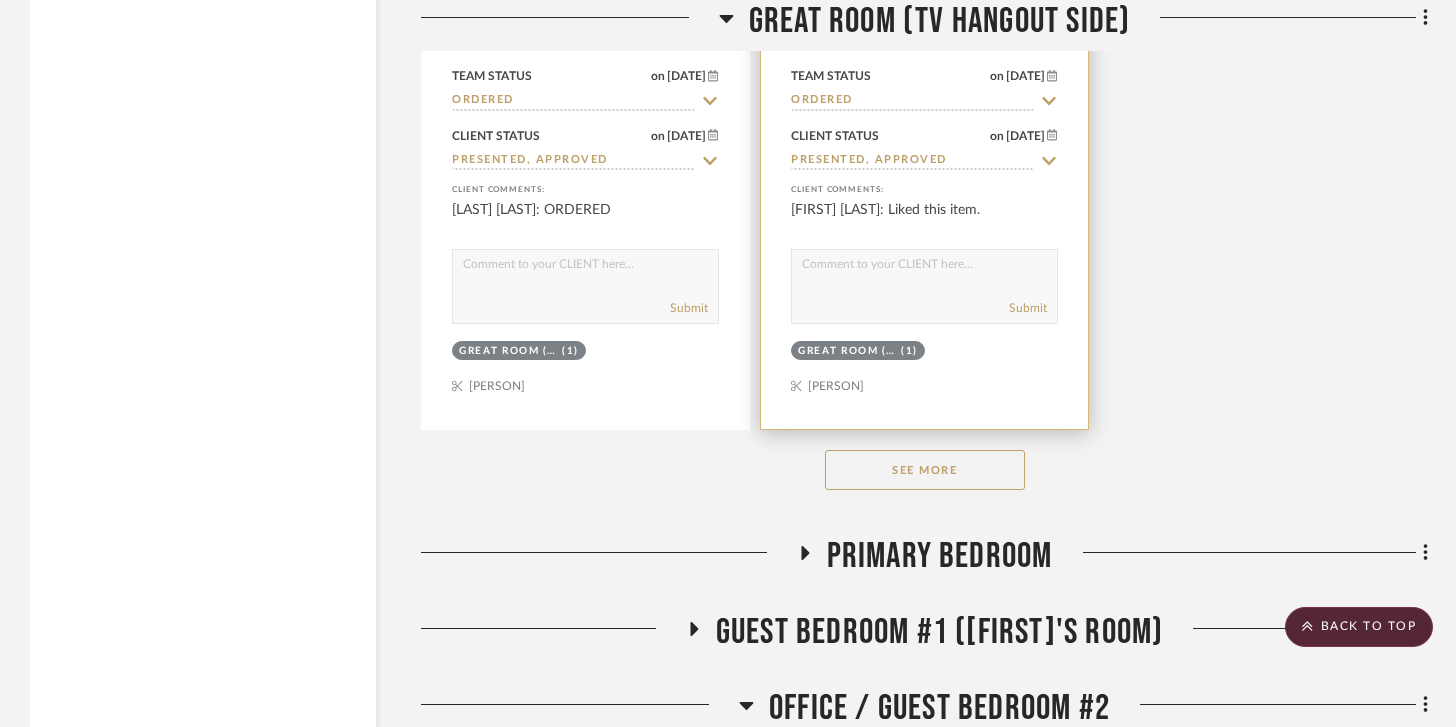 scroll, scrollTop: 5686, scrollLeft: 0, axis: vertical 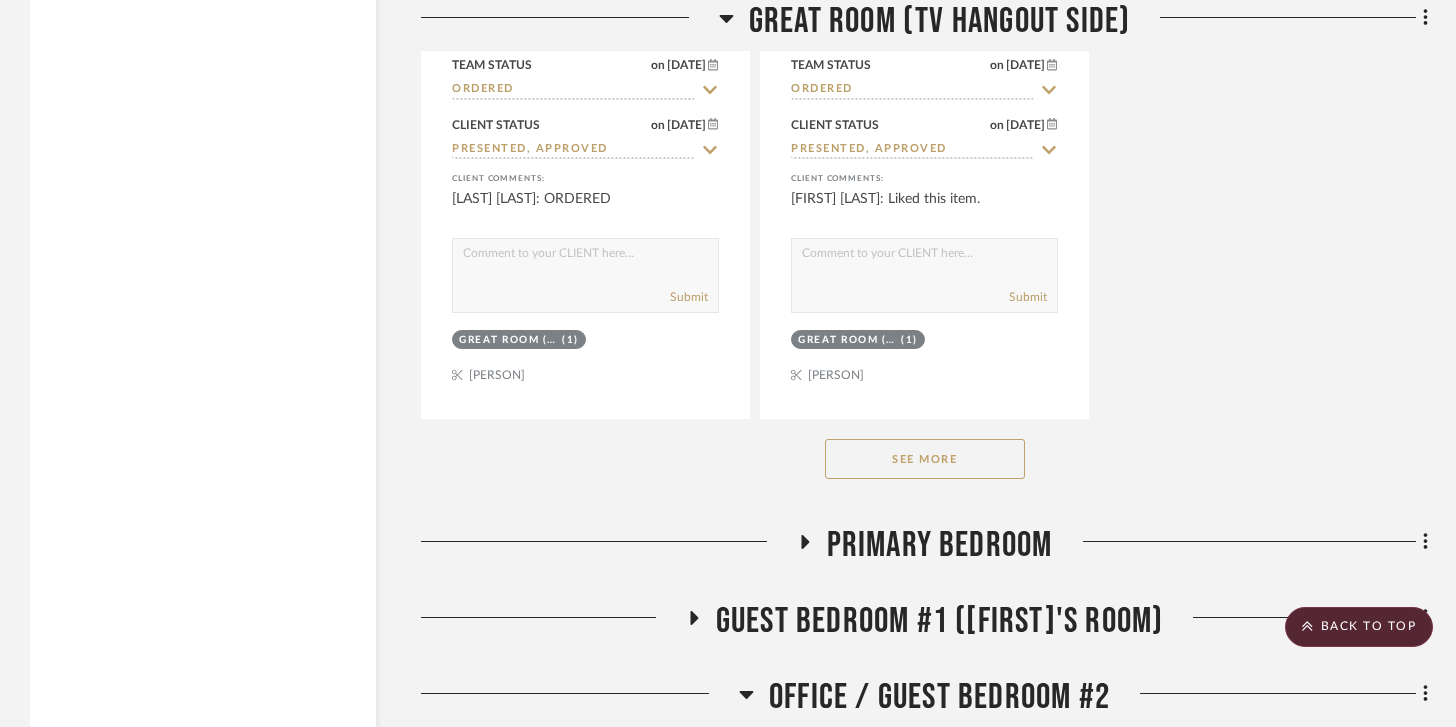 click on "See More" 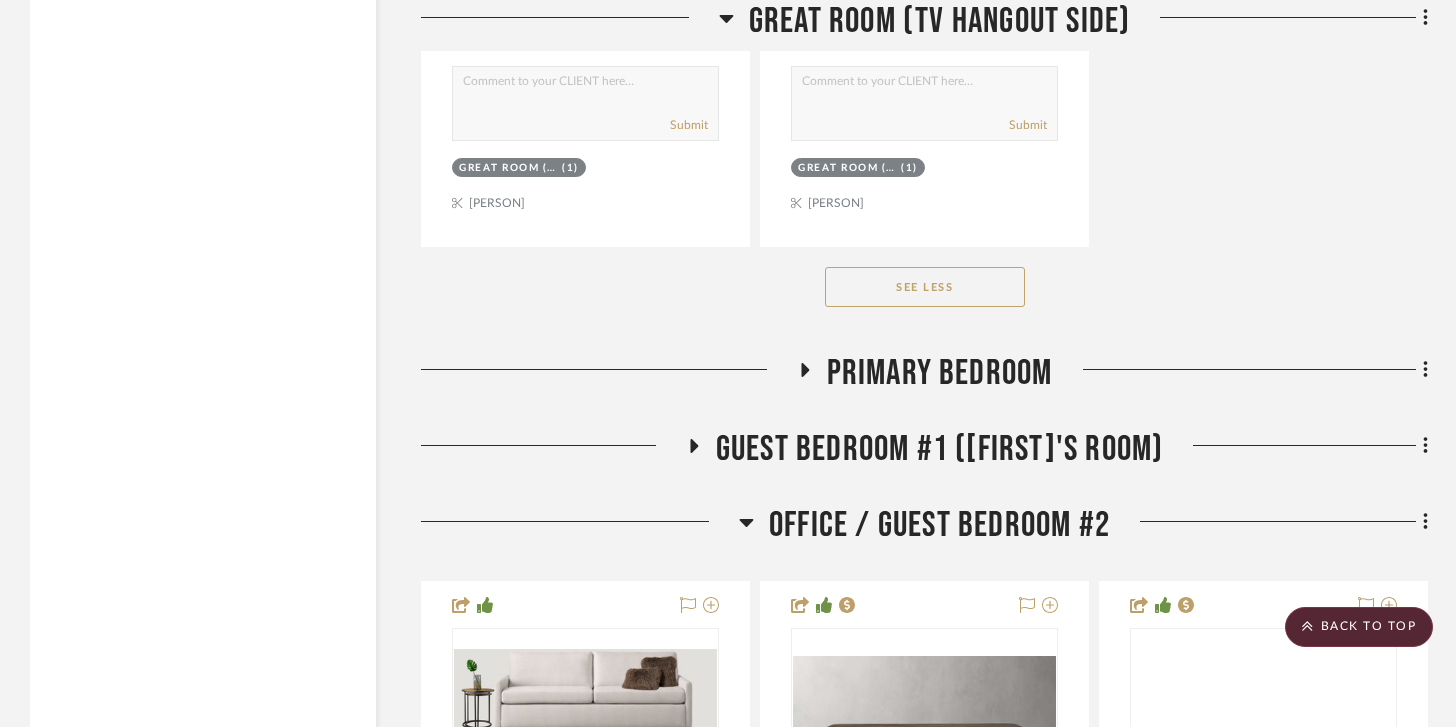 scroll, scrollTop: 5863, scrollLeft: 0, axis: vertical 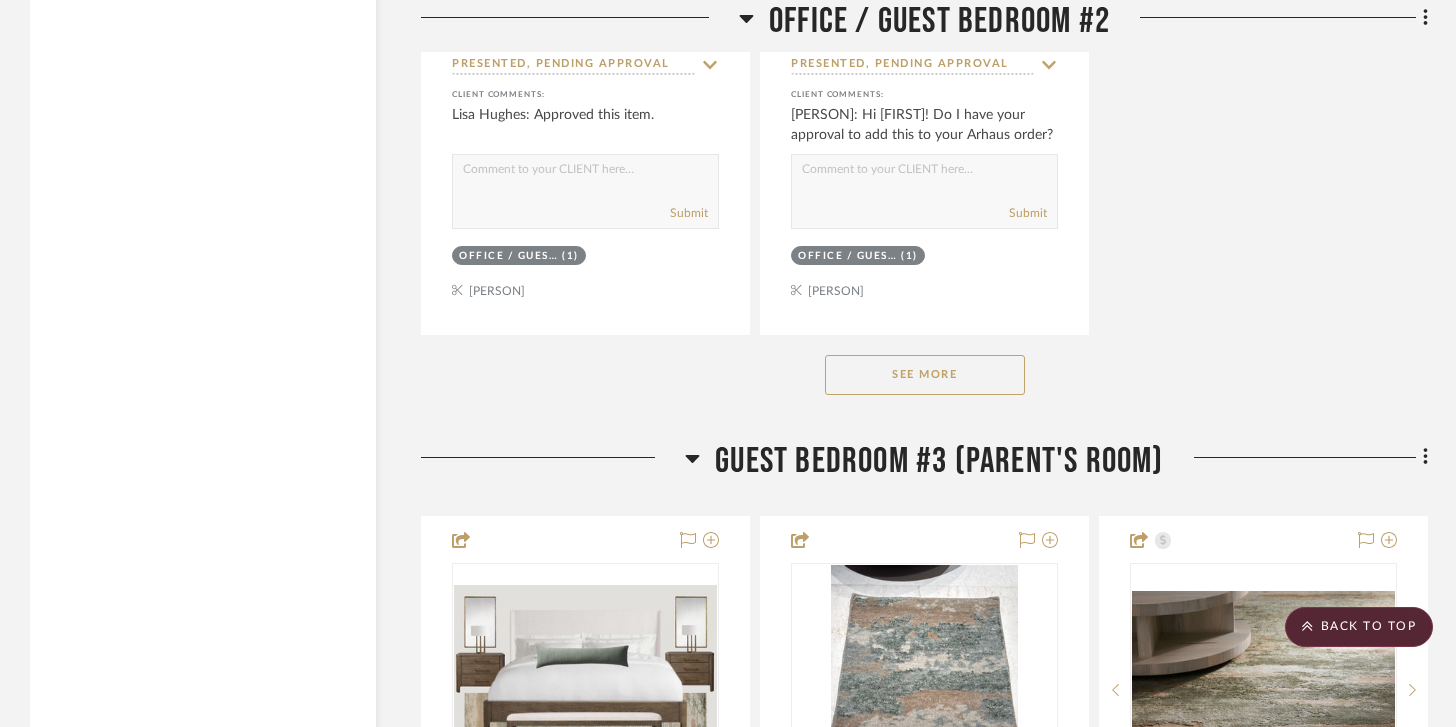 click on "See More" 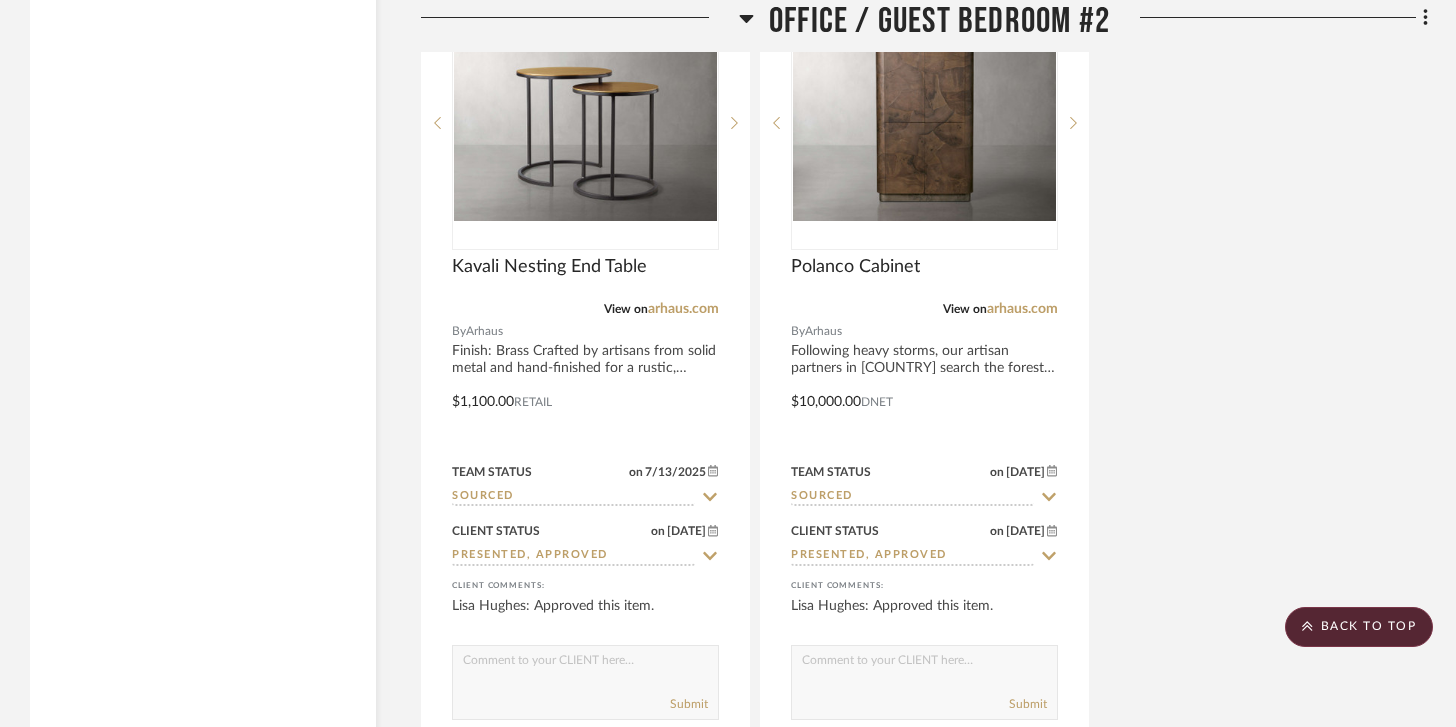 scroll, scrollTop: 9160, scrollLeft: 0, axis: vertical 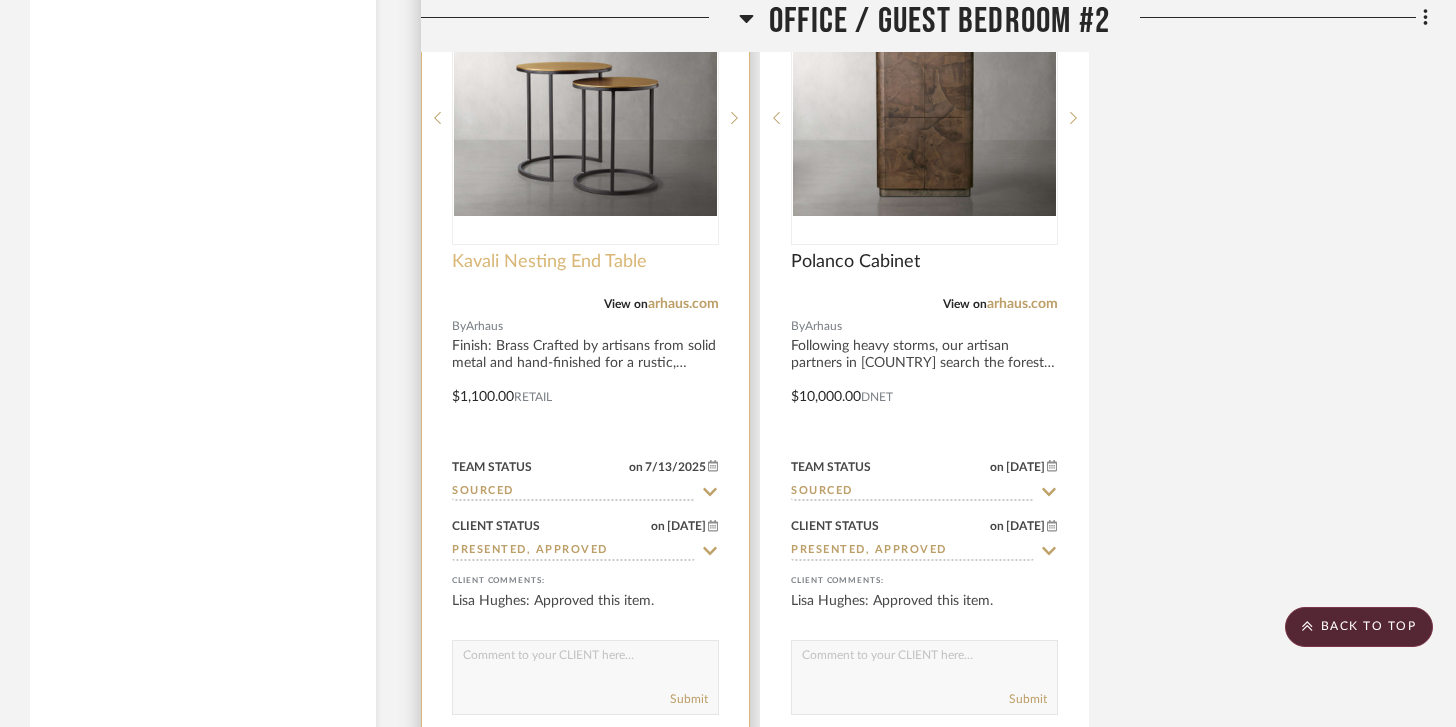 click on "Kavali Nesting End Table" at bounding box center [549, 262] 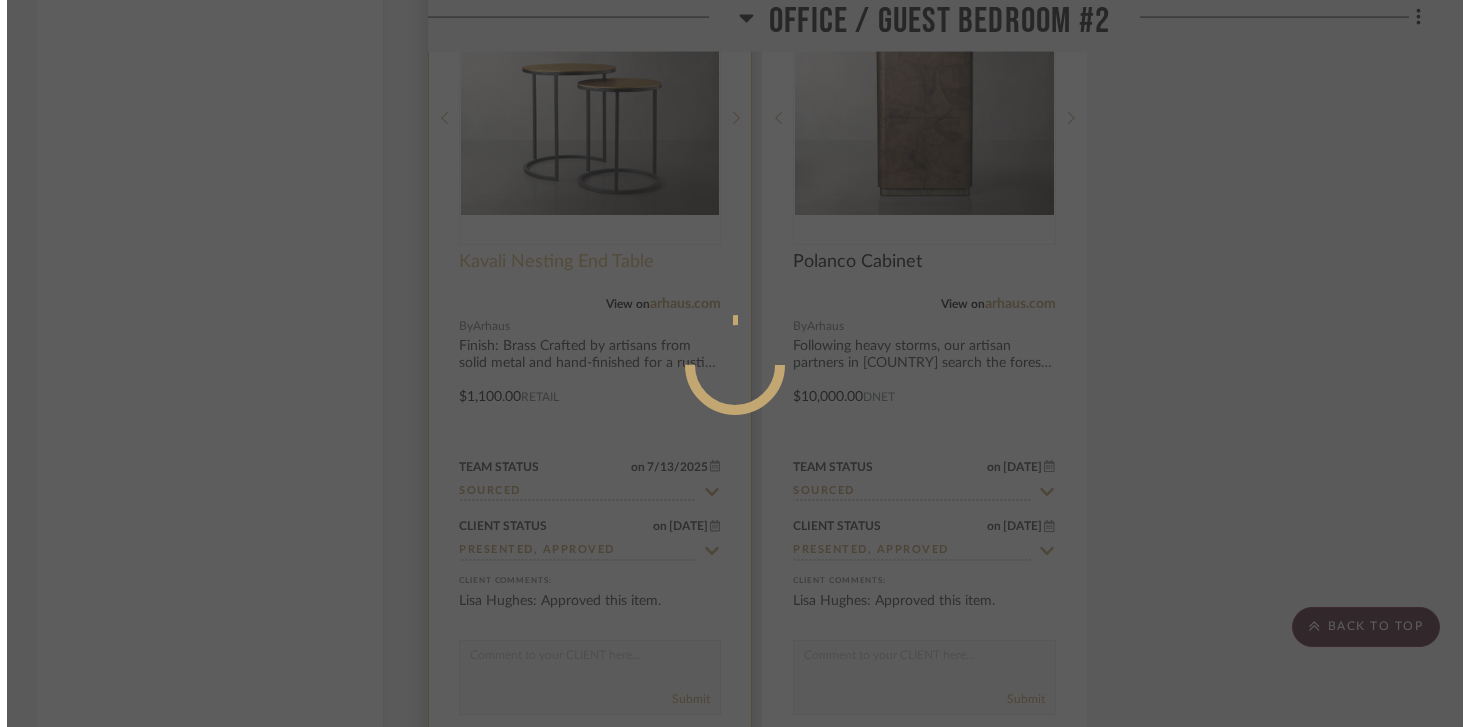 scroll, scrollTop: 0, scrollLeft: 0, axis: both 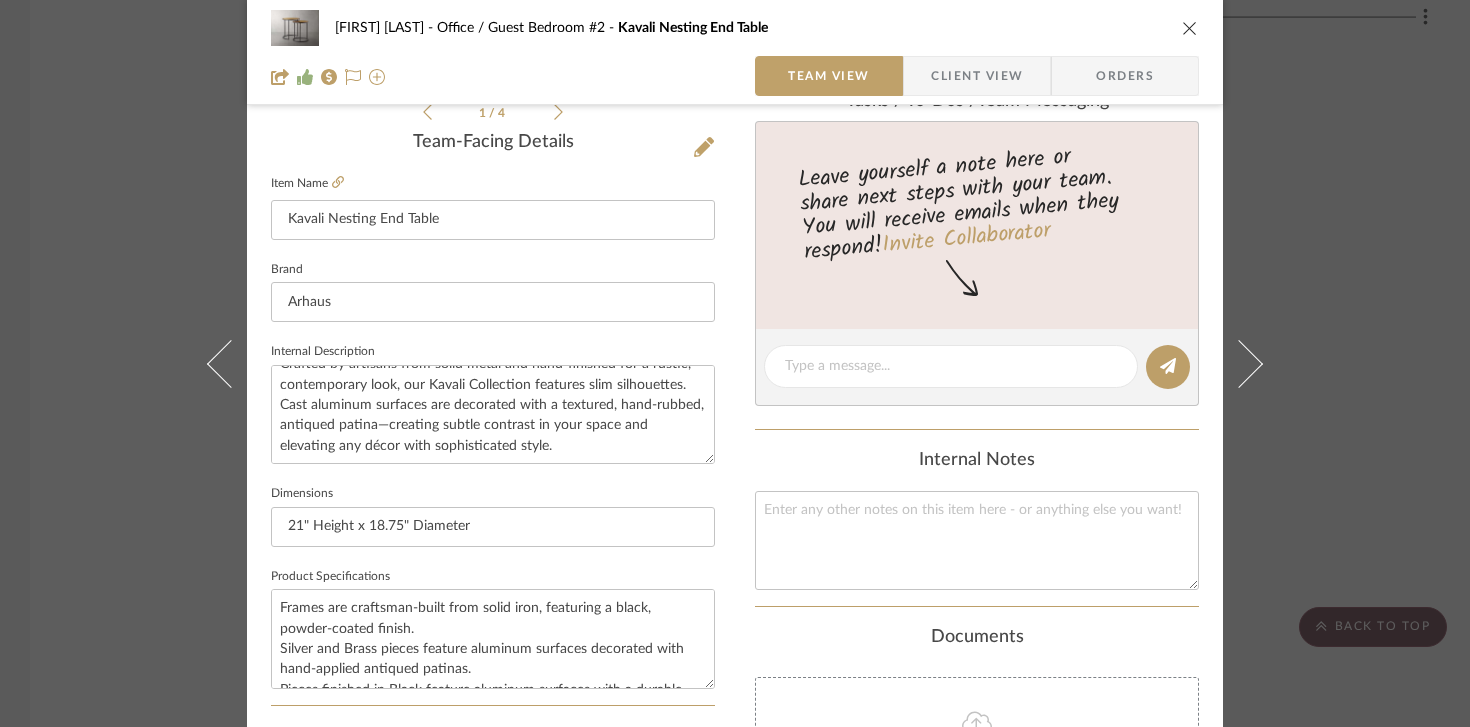 click on "[FIRST] [LAST] Office / Guest Bedroom #2 Sheepskin Wool Rug in Natural Team View Client View Orders 1 / 2  Team-Facing Details   Item Name  Sheepskin Wool Rug in Natural  Brand  Arhaus  Internal Description  Our thick sheepskin rugs are soft, cozy and welcoming. Place them in any room and the atmosphere automatically becomes warm and comforting. Offered in various colors to best suit your style and tastes.  Dimensions  88" Width x 71" Depth  Product Specifications  SKU : 65940PL862
100% natural sheepskin hides.
Natural leather backing.
6' x 5' rugs weigh approximately 16 lbs.
7' x 6' rugs weigh approximately 18 lbs.
8' x 6' rugs weigh approximately 24 lbs.  Item Costs   View Budget   Markup %  0%  Unit Cost  $2,500.00  Cost Type  Retail  Client Unit Price   $2,500.00   Quantity  1  Unit Type  Each  Subtotal   $2,500.00   Tax %  0%  Total Tax   $0.00   Shipping Cost  $0.00  Ship. Markup %  0% Taxable  Total Shipping   $0.00  Total Client Price  $2,500.00  Your Cost  $2,500.00  Your Margin  $0.00   View Budget  on" at bounding box center [735, 28] 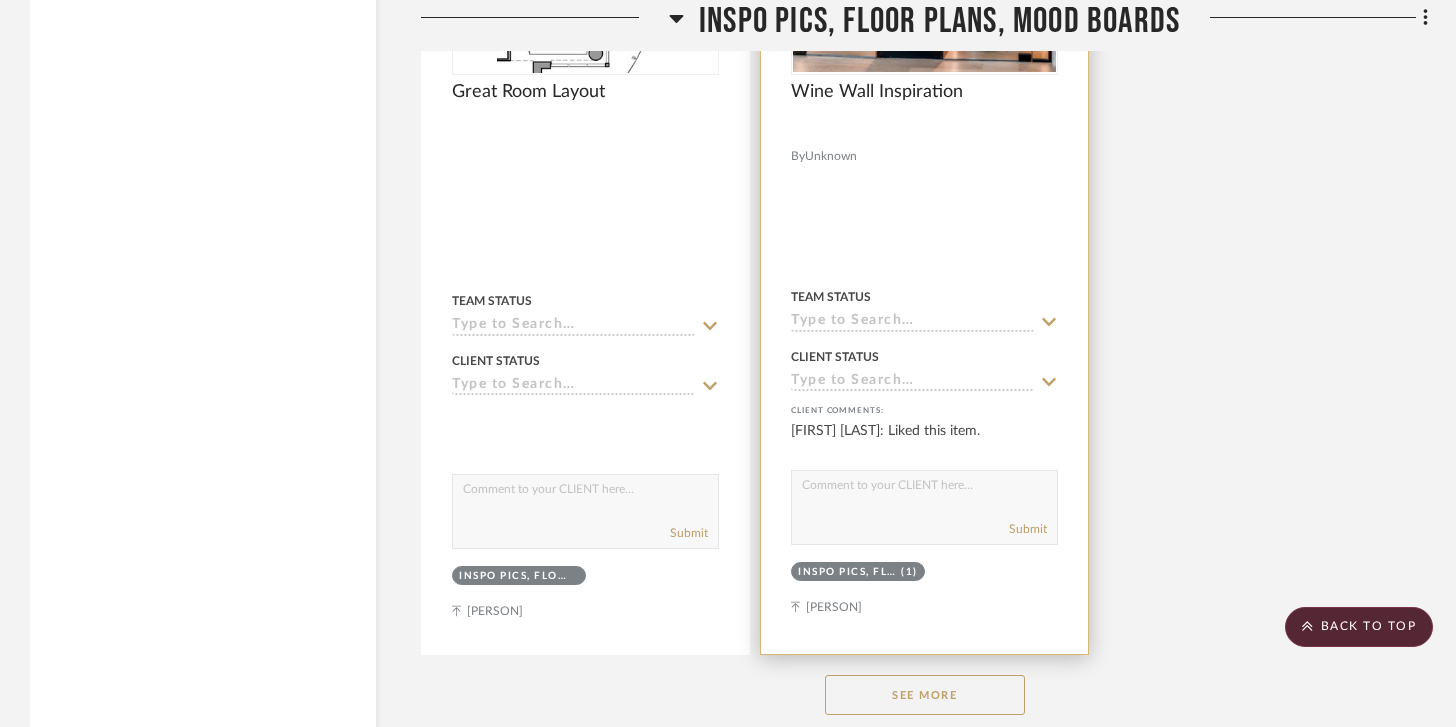 scroll, scrollTop: 19732, scrollLeft: 0, axis: vertical 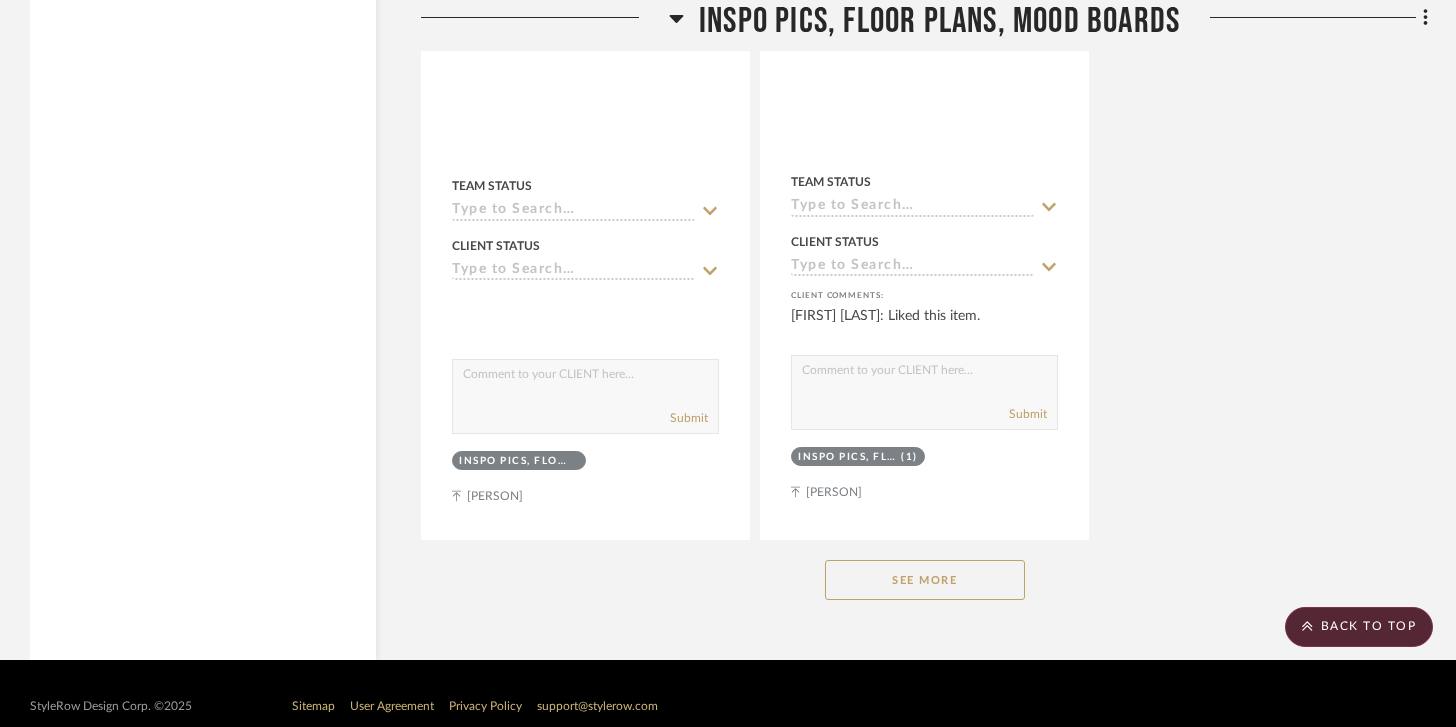 click on "See More" 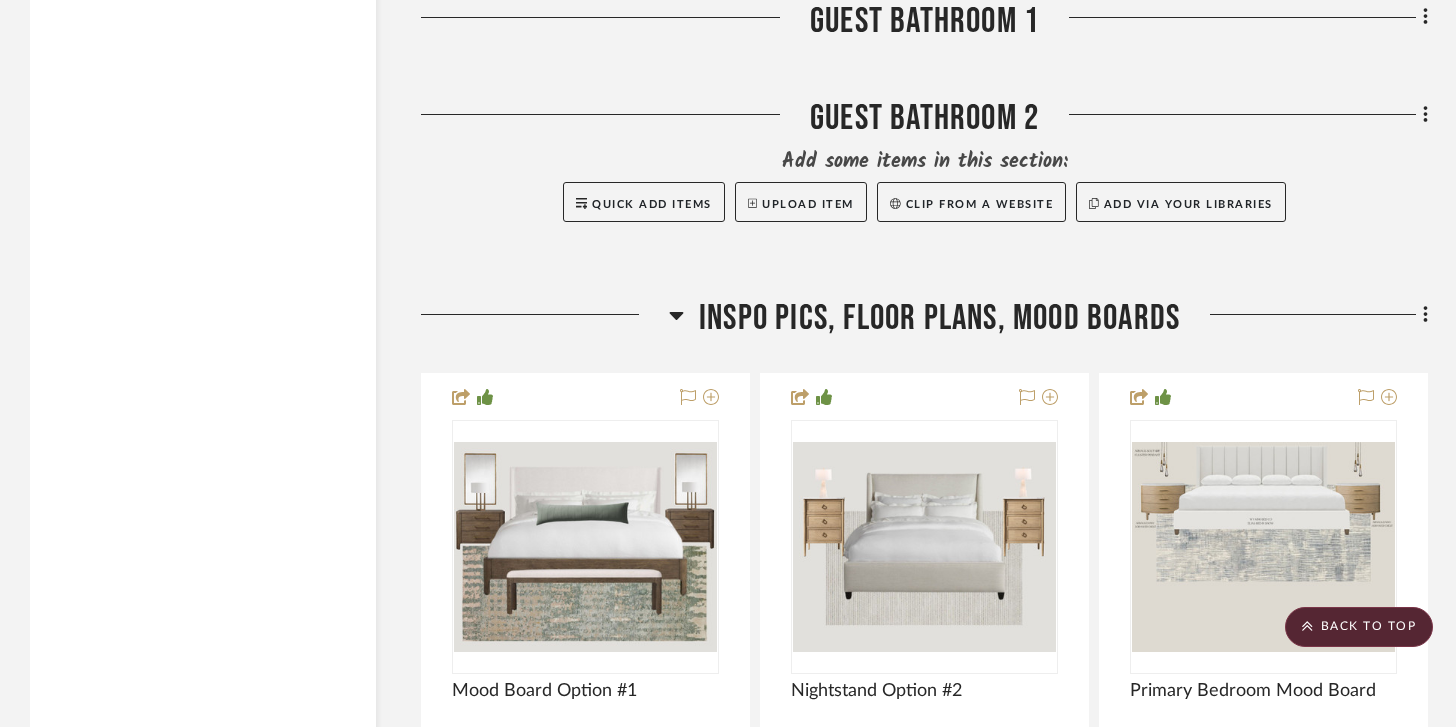 scroll, scrollTop: 17239, scrollLeft: 0, axis: vertical 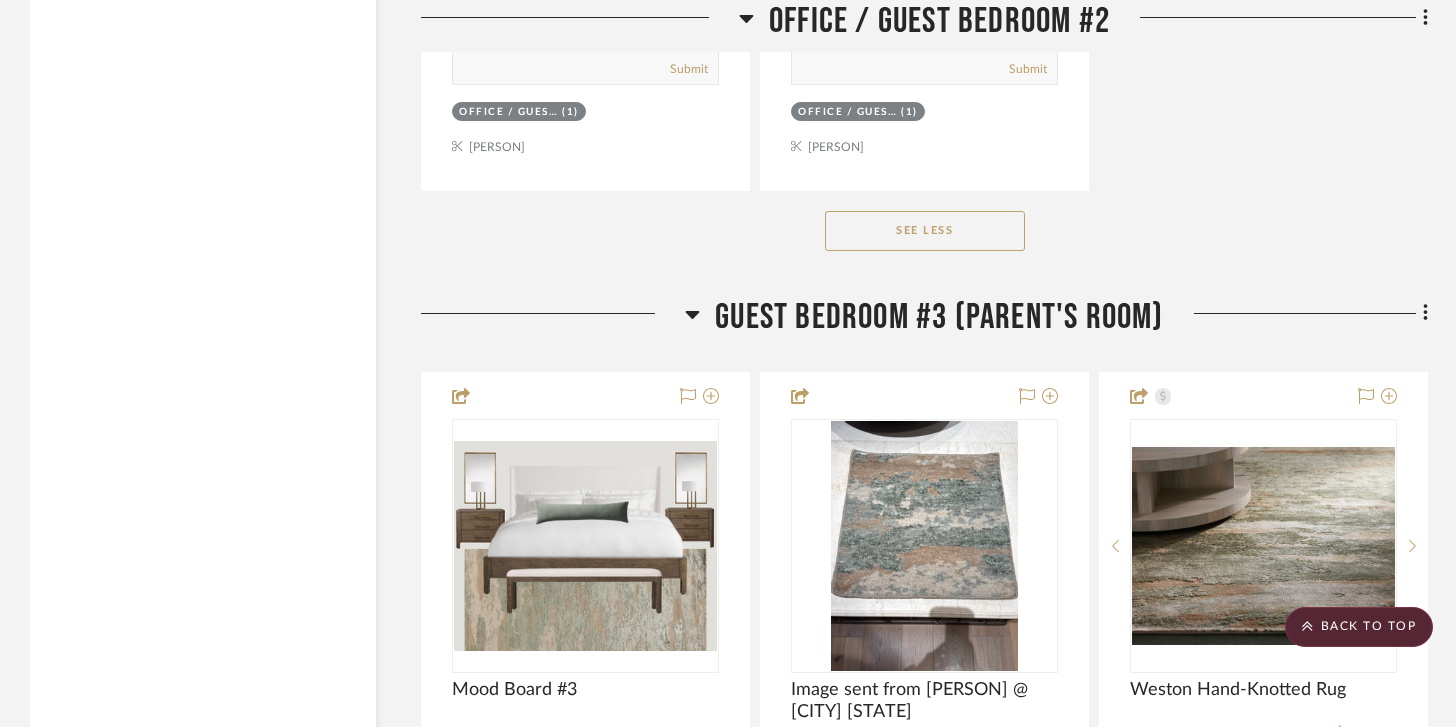 click on "See Less" 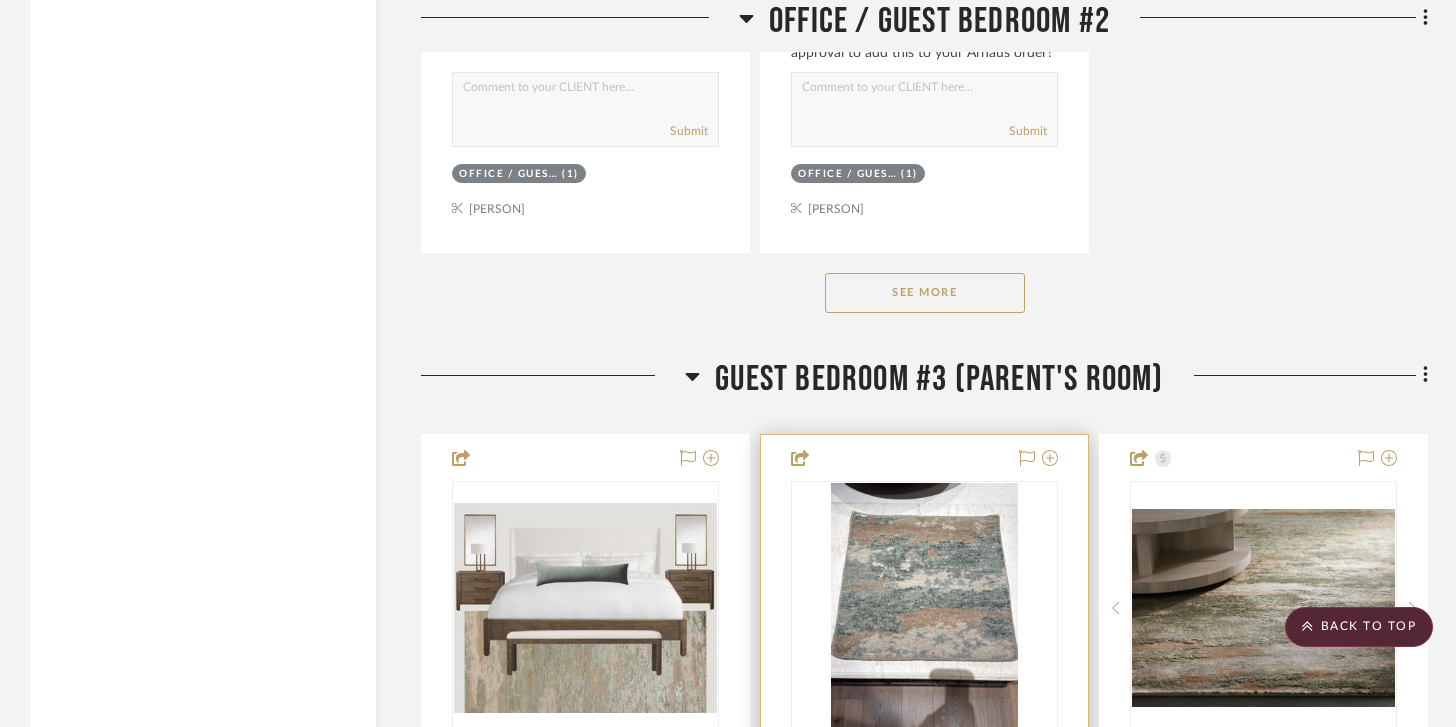 scroll, scrollTop: 8839, scrollLeft: 0, axis: vertical 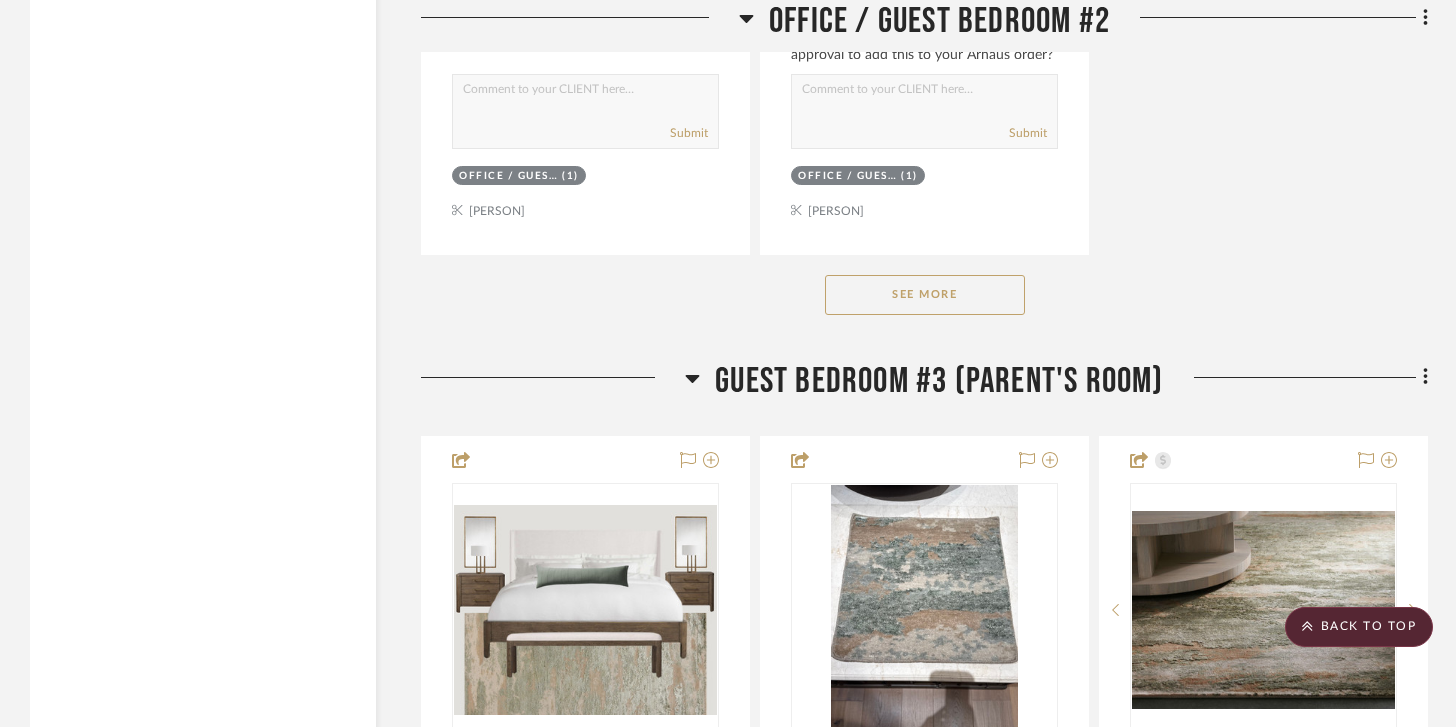 click 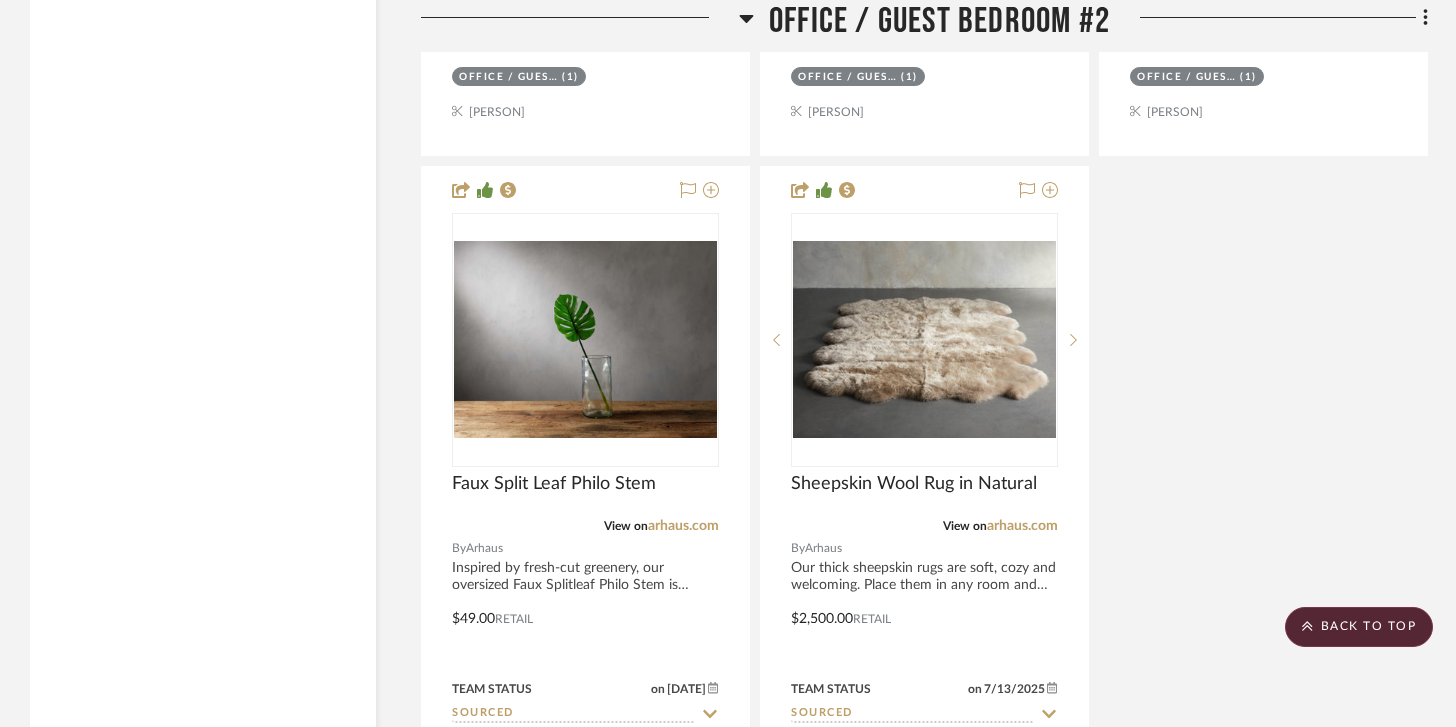 scroll, scrollTop: 8057, scrollLeft: 0, axis: vertical 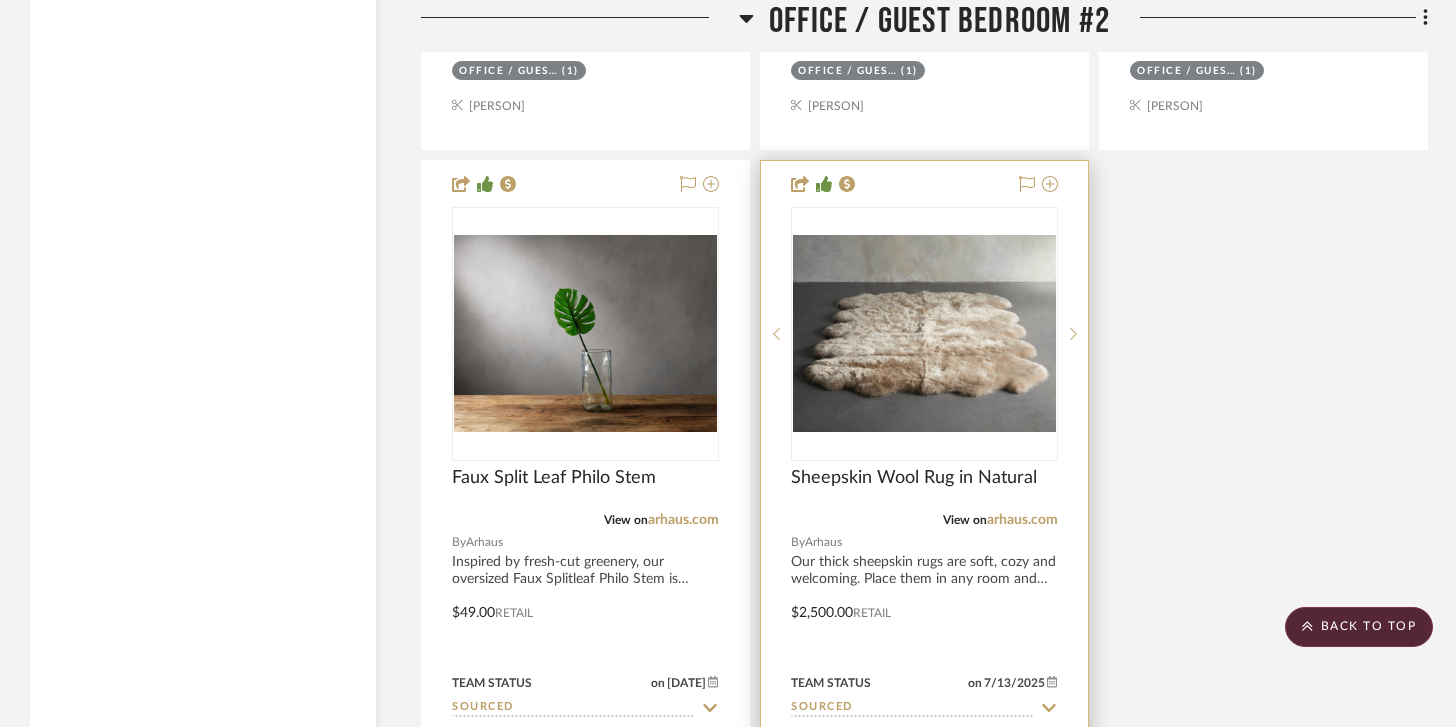 click at bounding box center [924, 334] 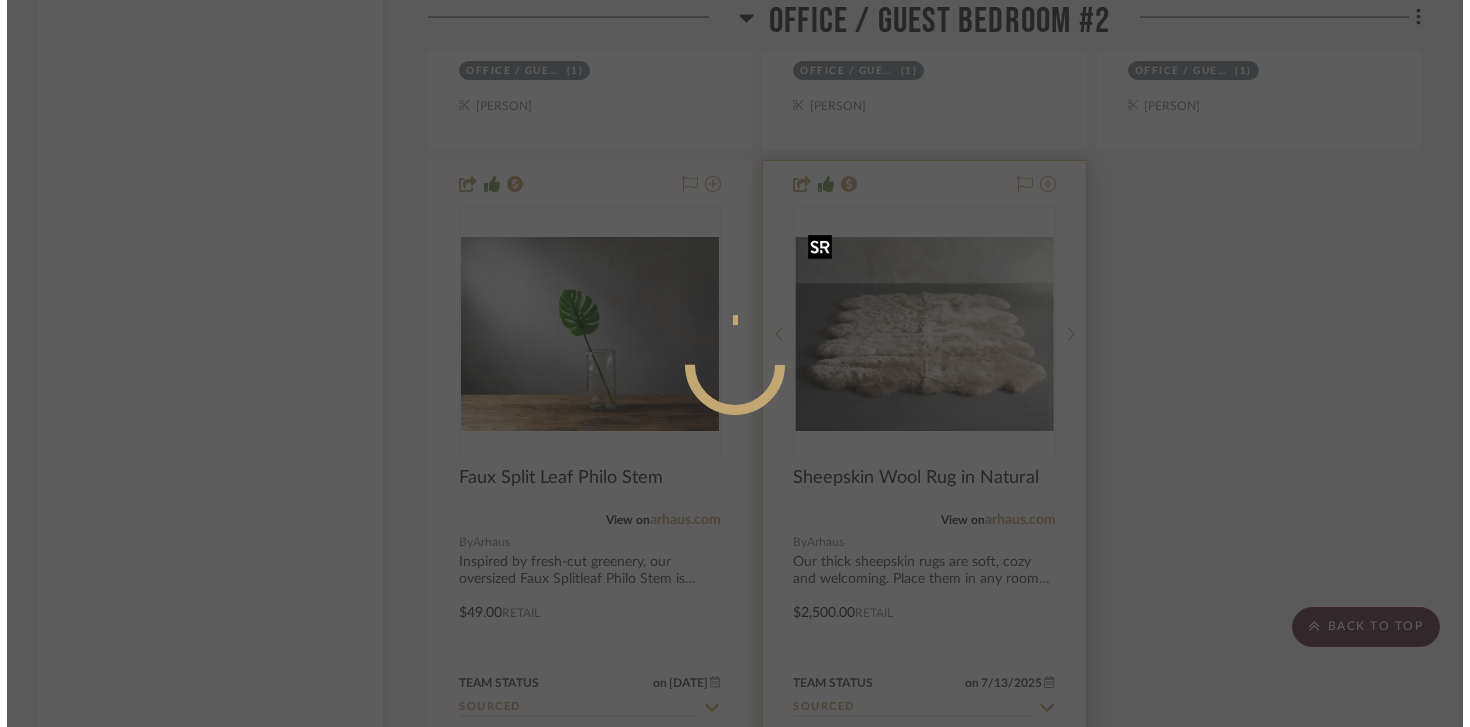 scroll, scrollTop: 0, scrollLeft: 0, axis: both 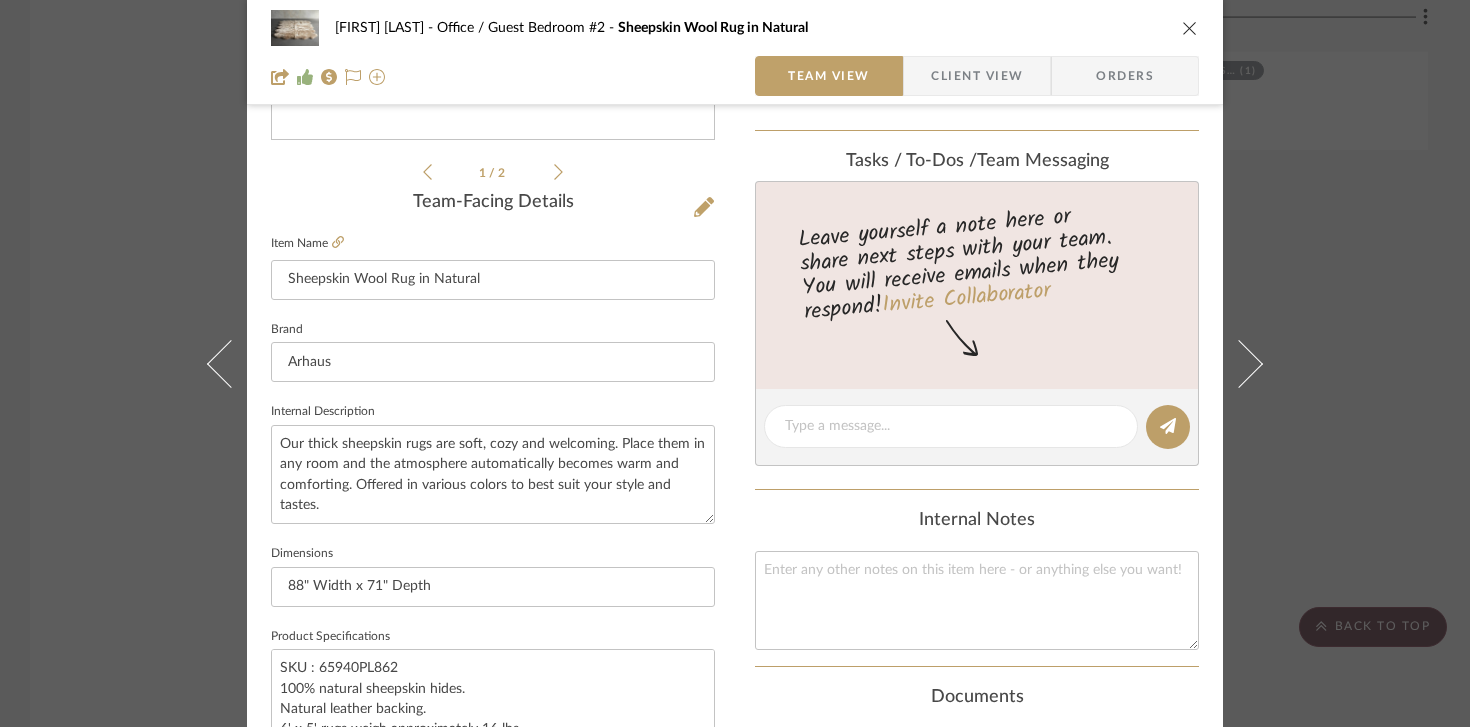 click at bounding box center (1190, 28) 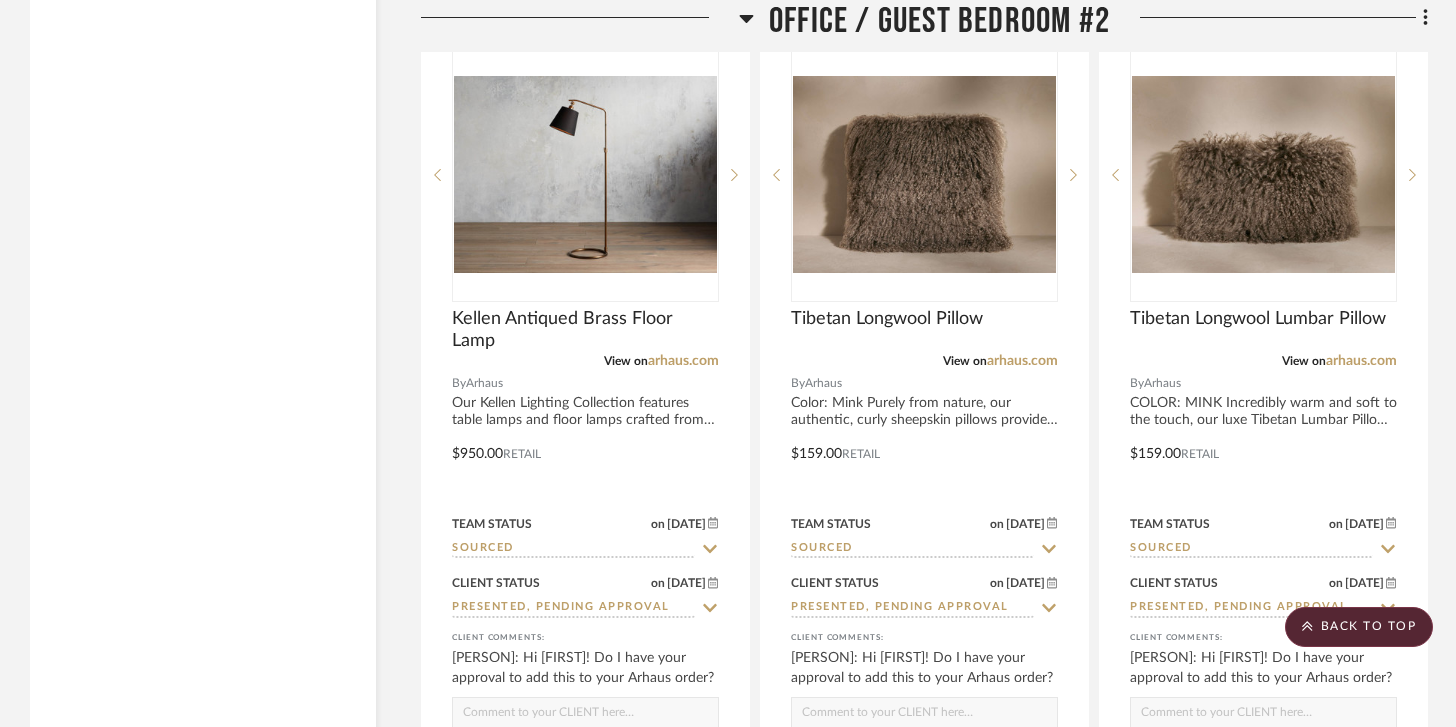scroll, scrollTop: 7350, scrollLeft: 0, axis: vertical 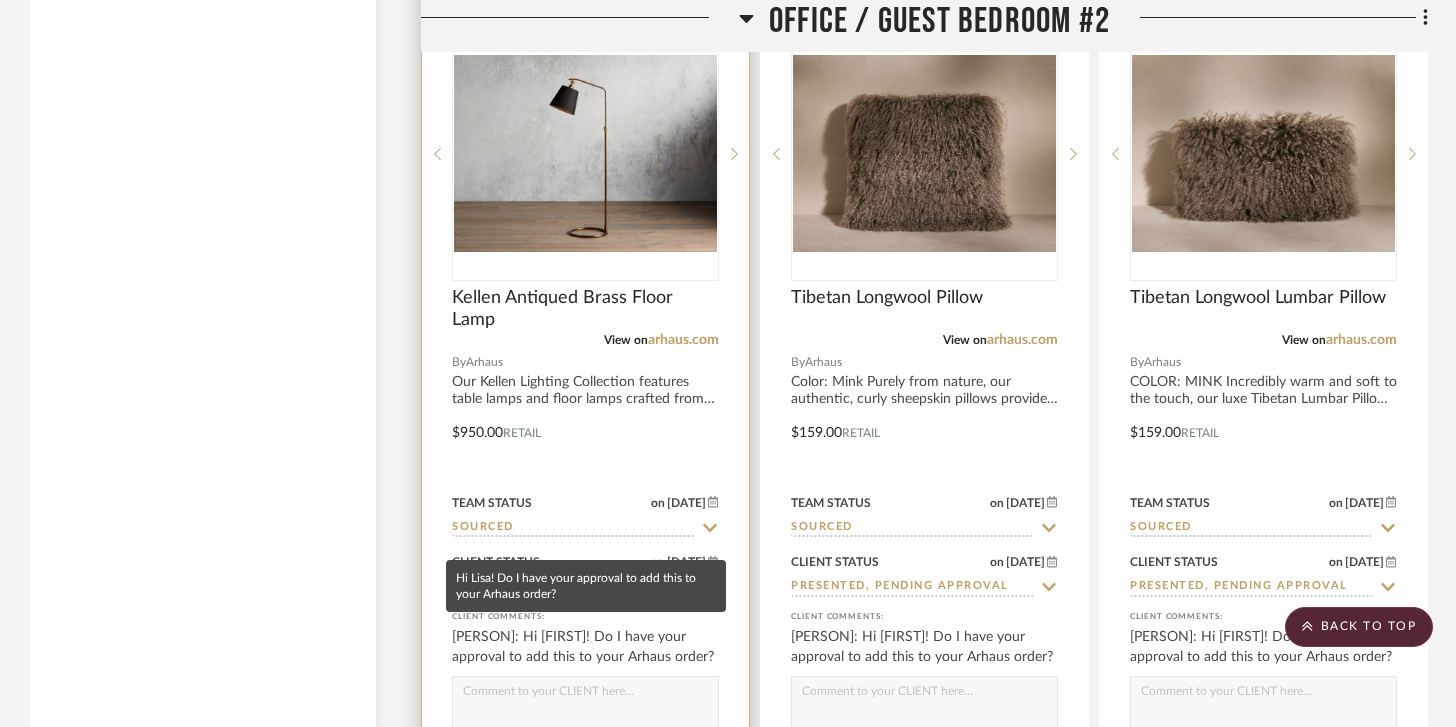 click on "[PERSON]: Hi [FIRST]! Do I have your approval to add this to your Arhaus order?" at bounding box center [585, 647] 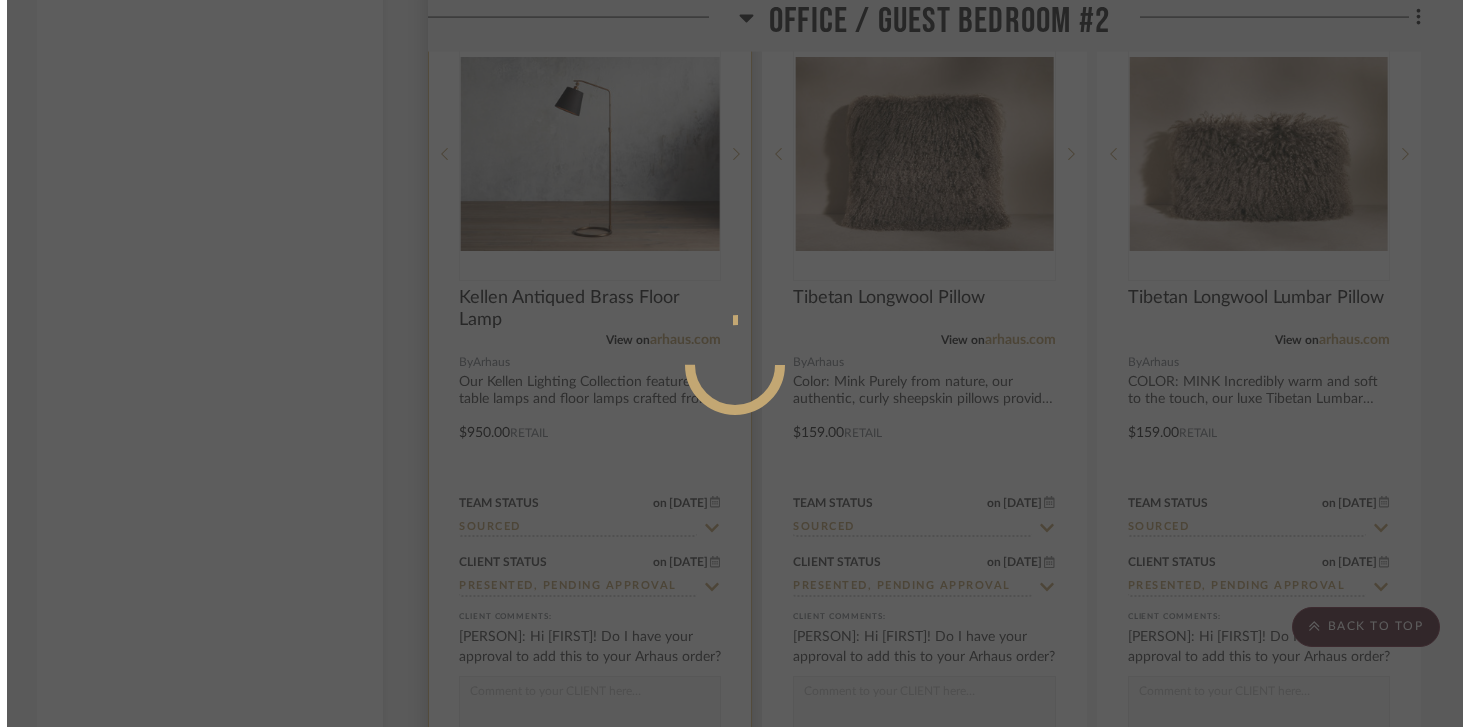 scroll, scrollTop: 0, scrollLeft: 0, axis: both 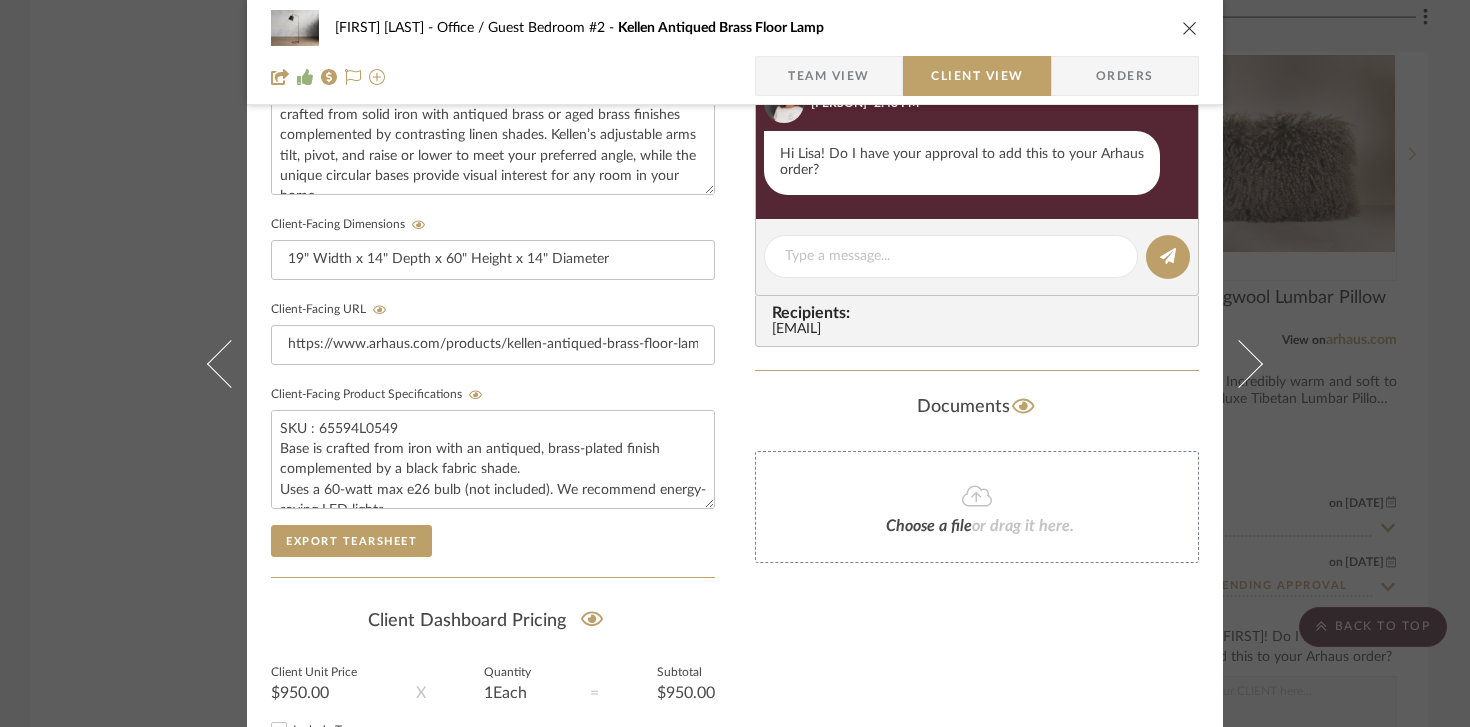 click at bounding box center (1190, 28) 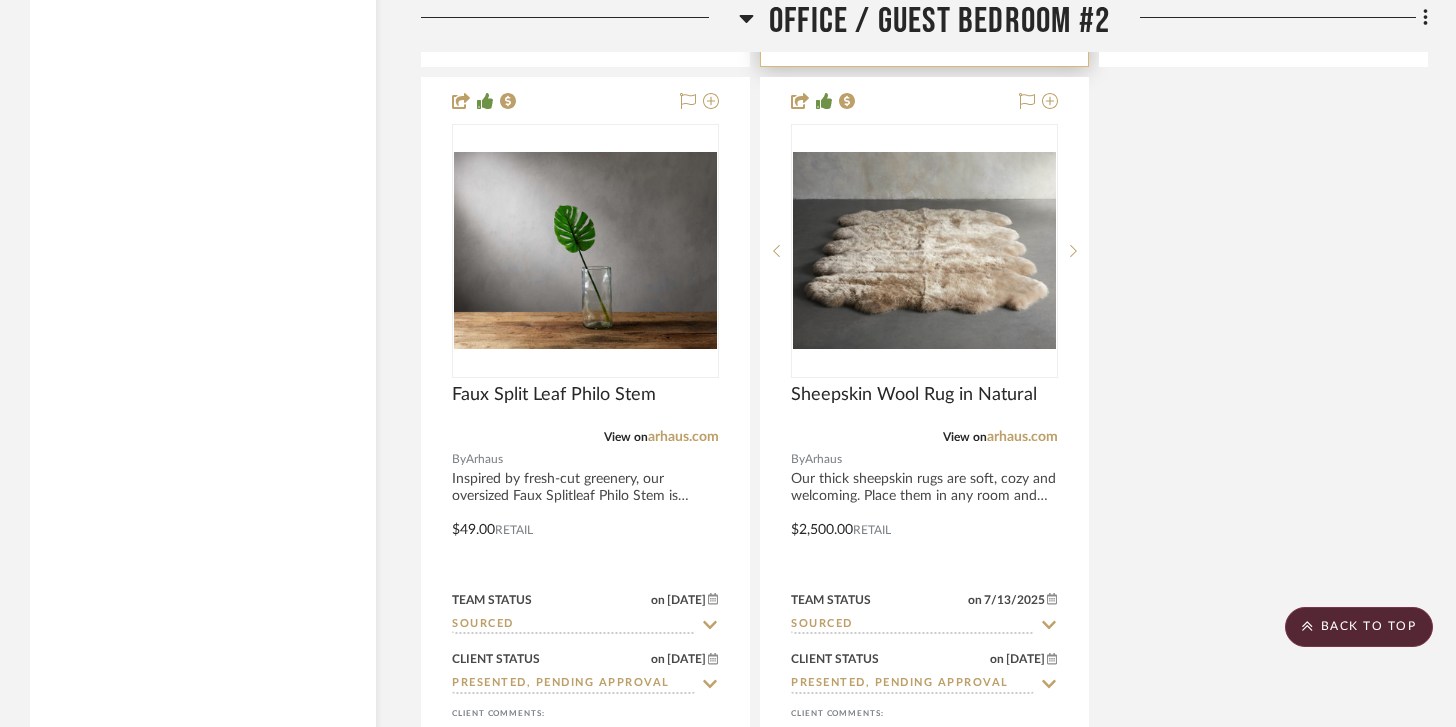 scroll, scrollTop: 8163, scrollLeft: 0, axis: vertical 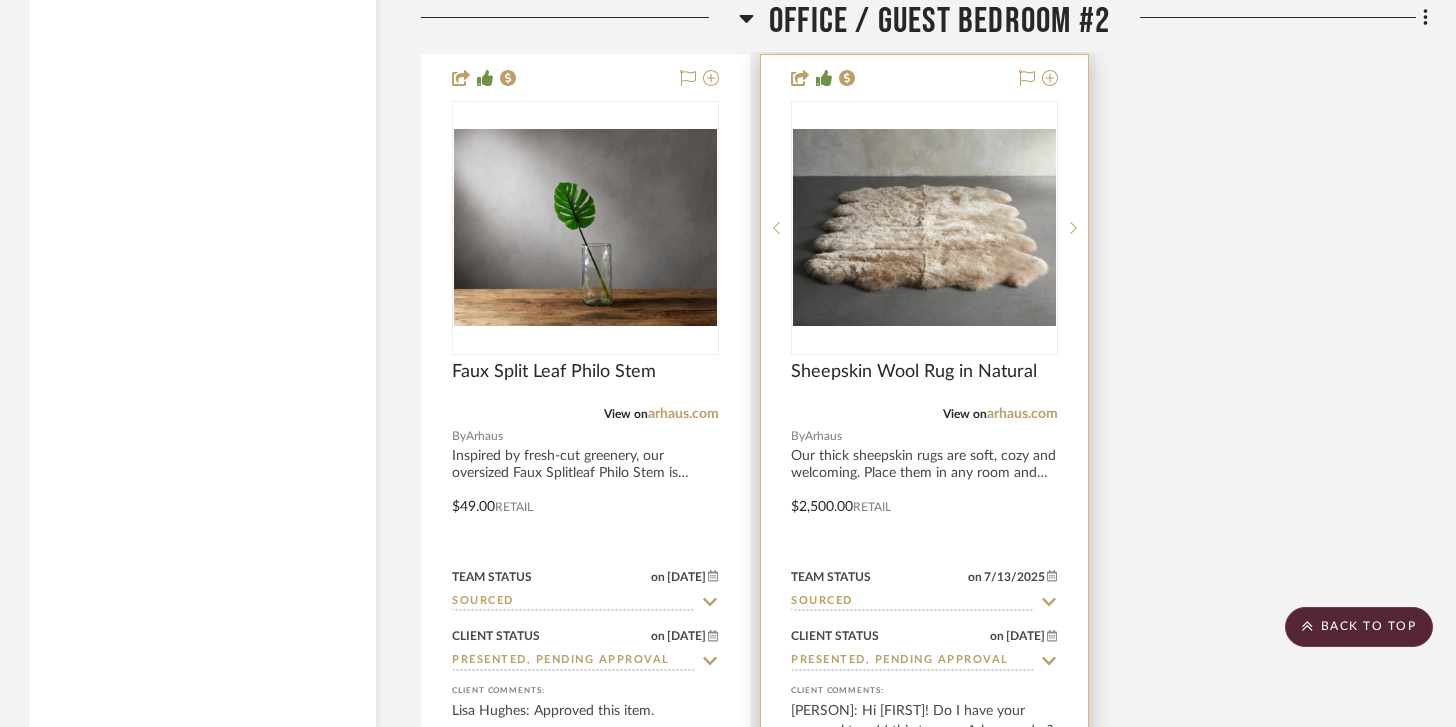click at bounding box center [924, 492] 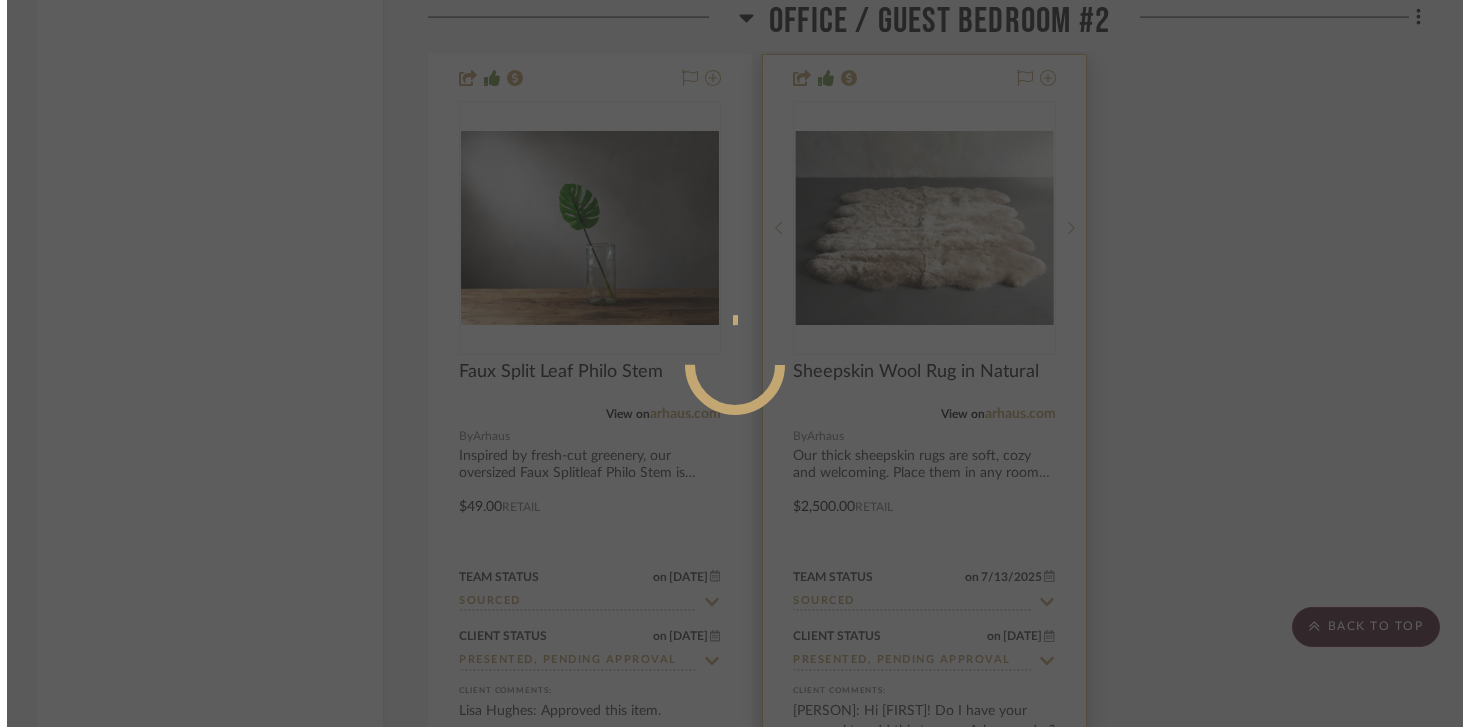 scroll, scrollTop: 0, scrollLeft: 0, axis: both 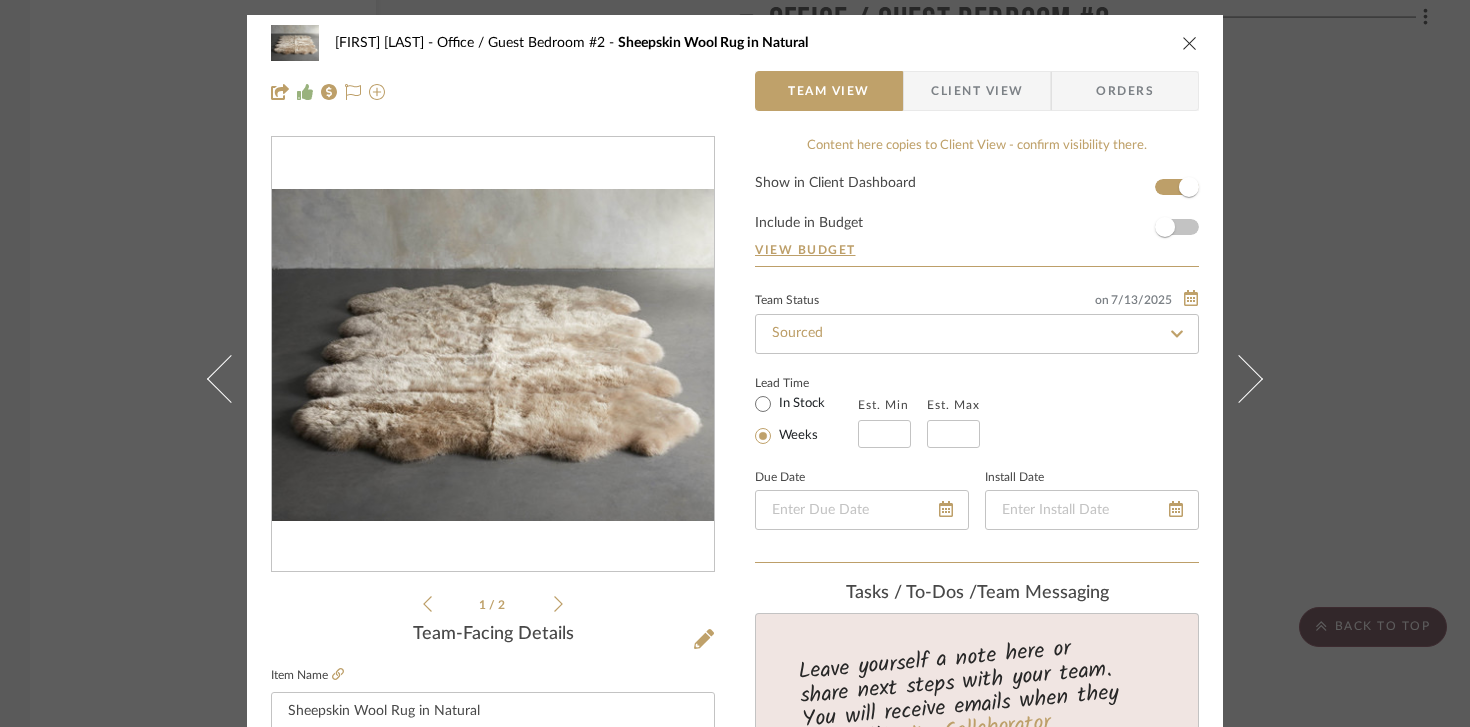 click on "Lisa Hughes Office / Guest Bedroom #2 Sheepskin Wool Rug in Natural" at bounding box center (735, 43) 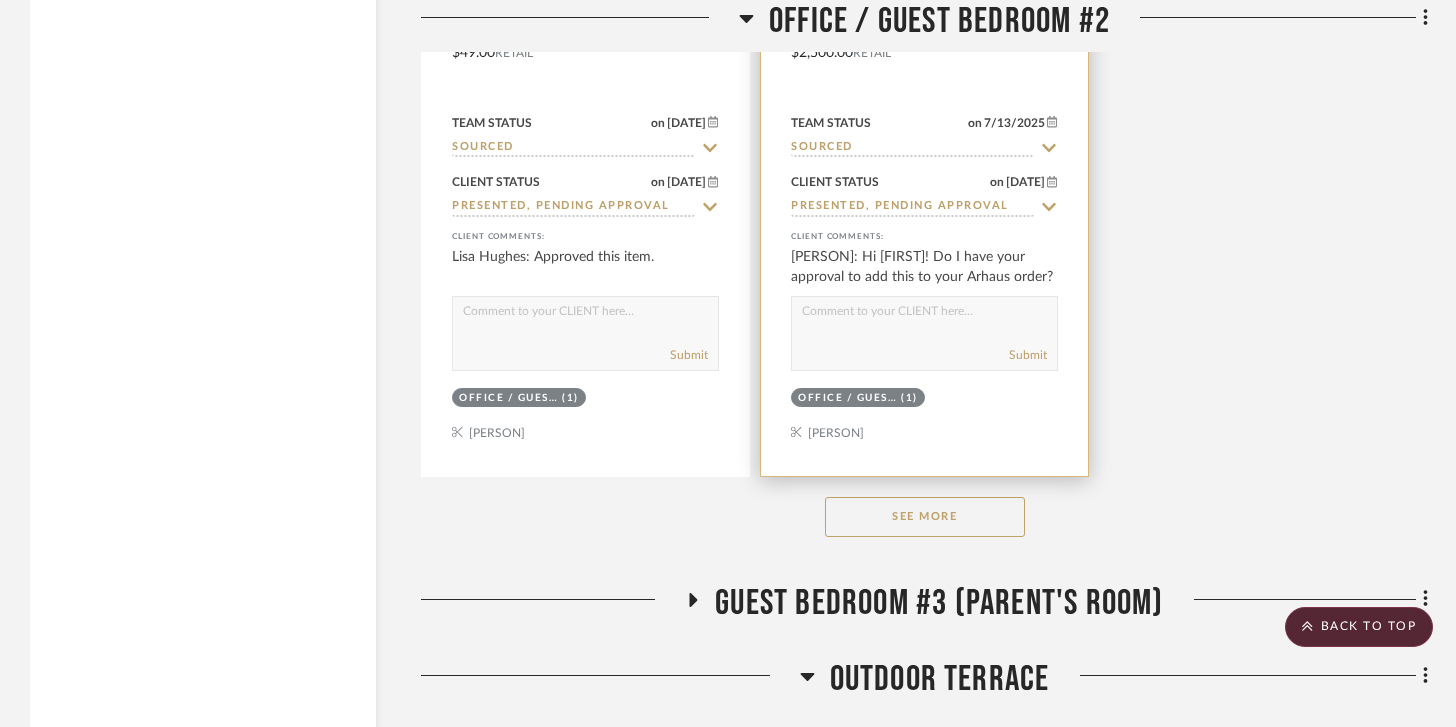 scroll, scrollTop: 8647, scrollLeft: 0, axis: vertical 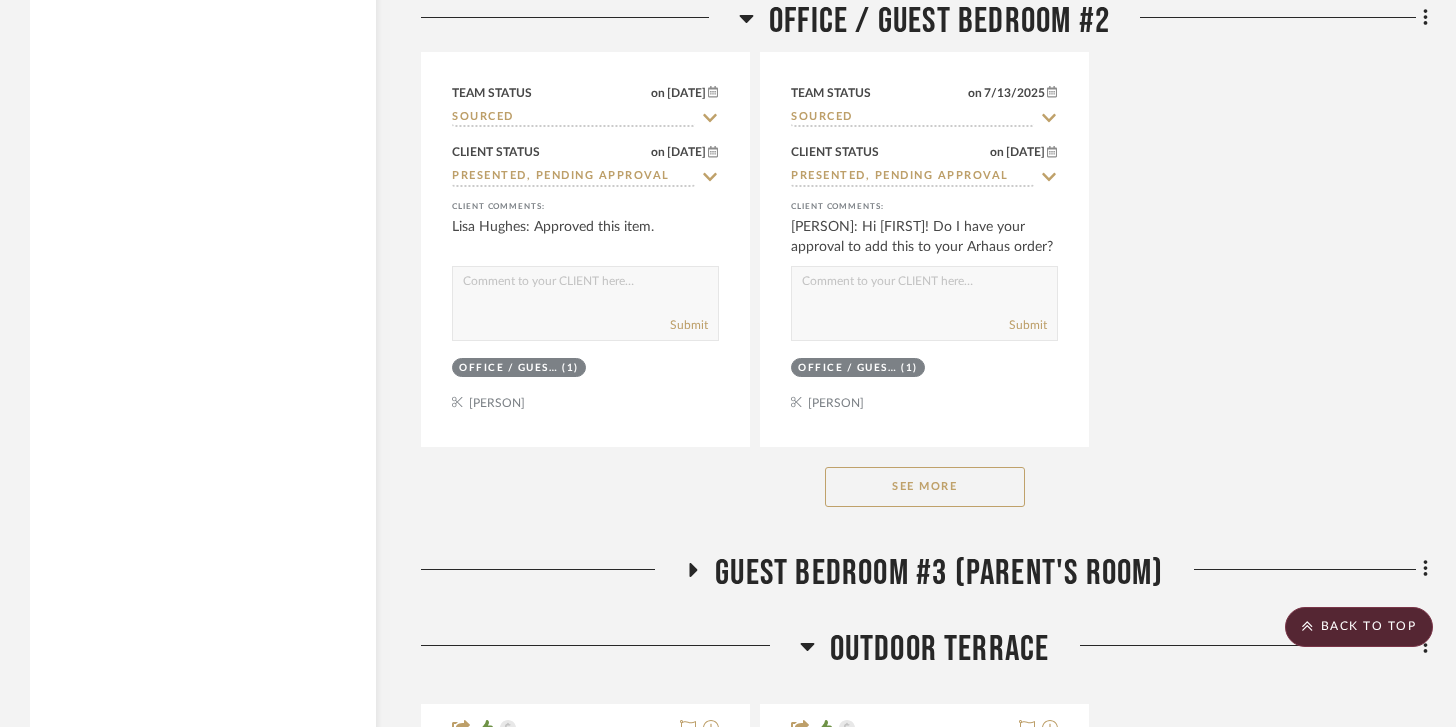 click on "See More" 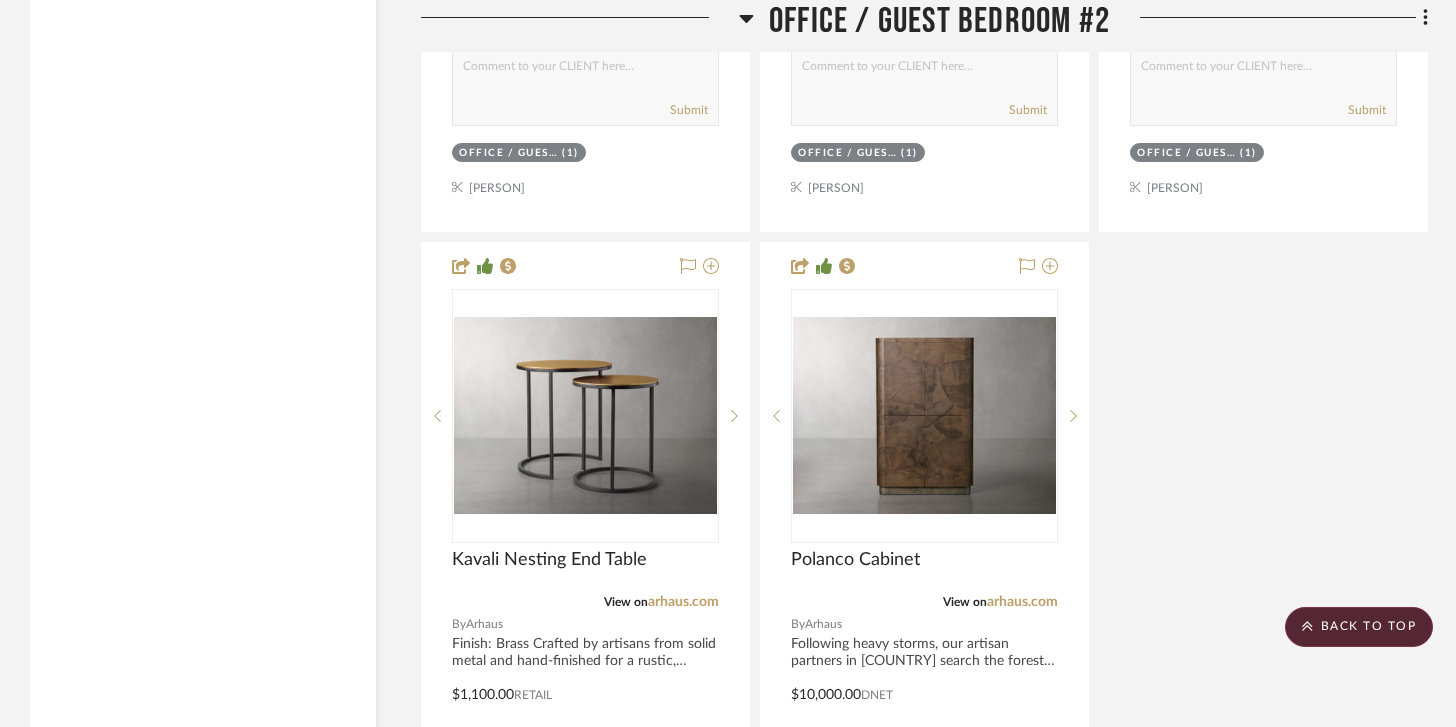 scroll, scrollTop: 8870, scrollLeft: 0, axis: vertical 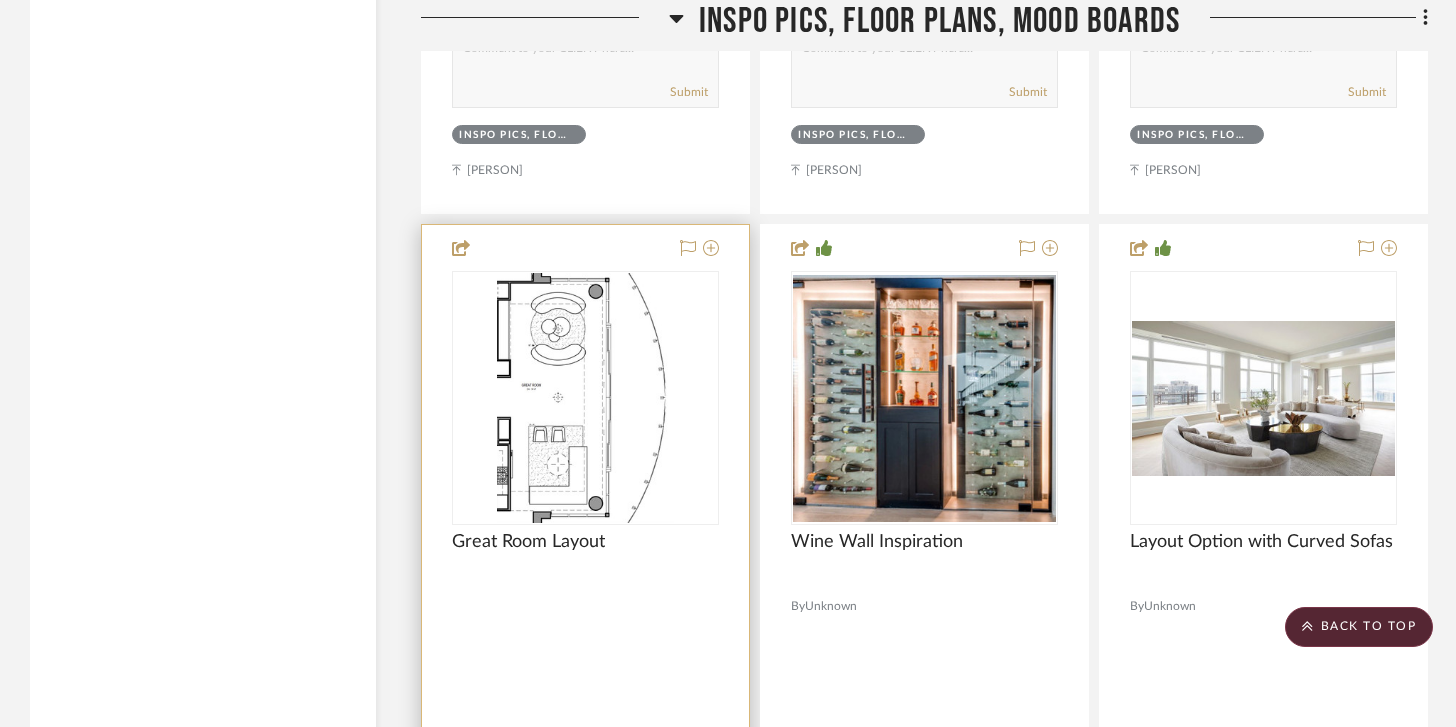 click at bounding box center [0, 0] 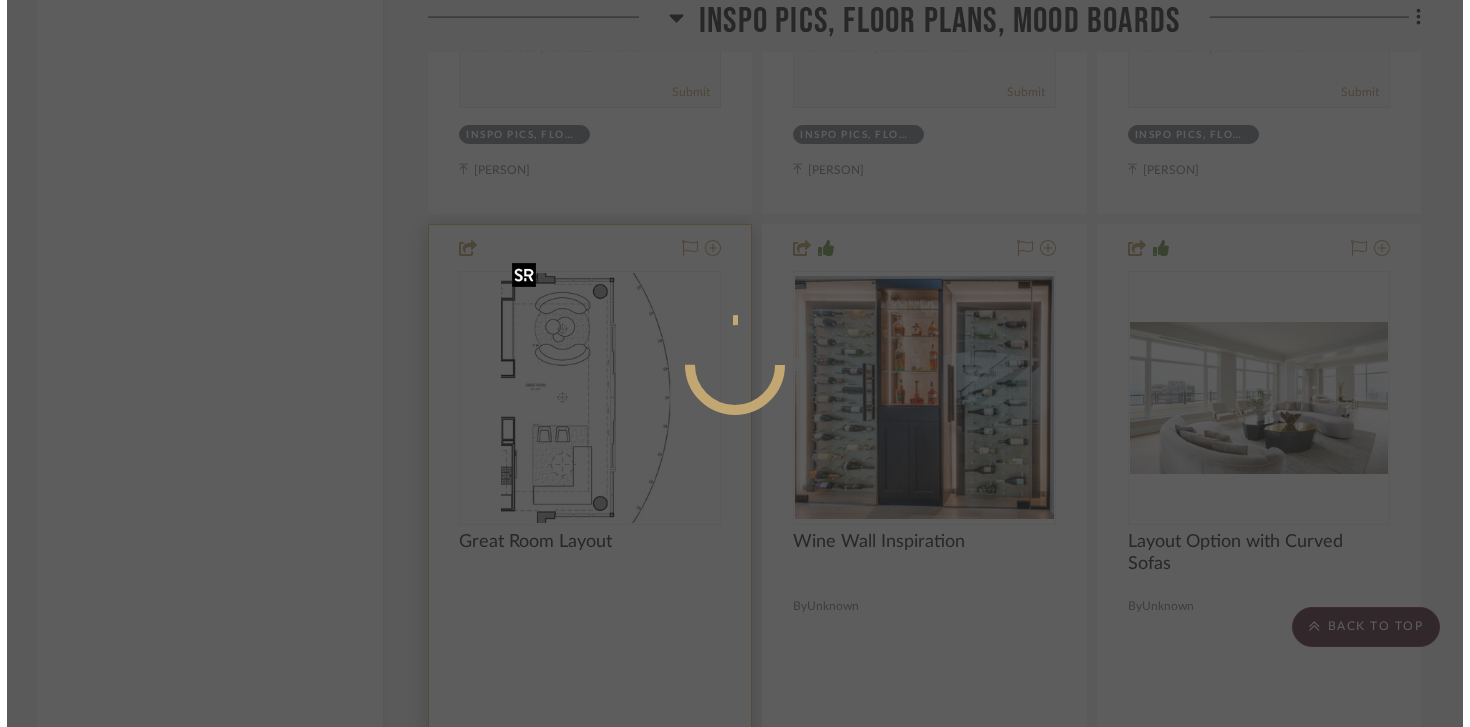 scroll, scrollTop: 0, scrollLeft: 0, axis: both 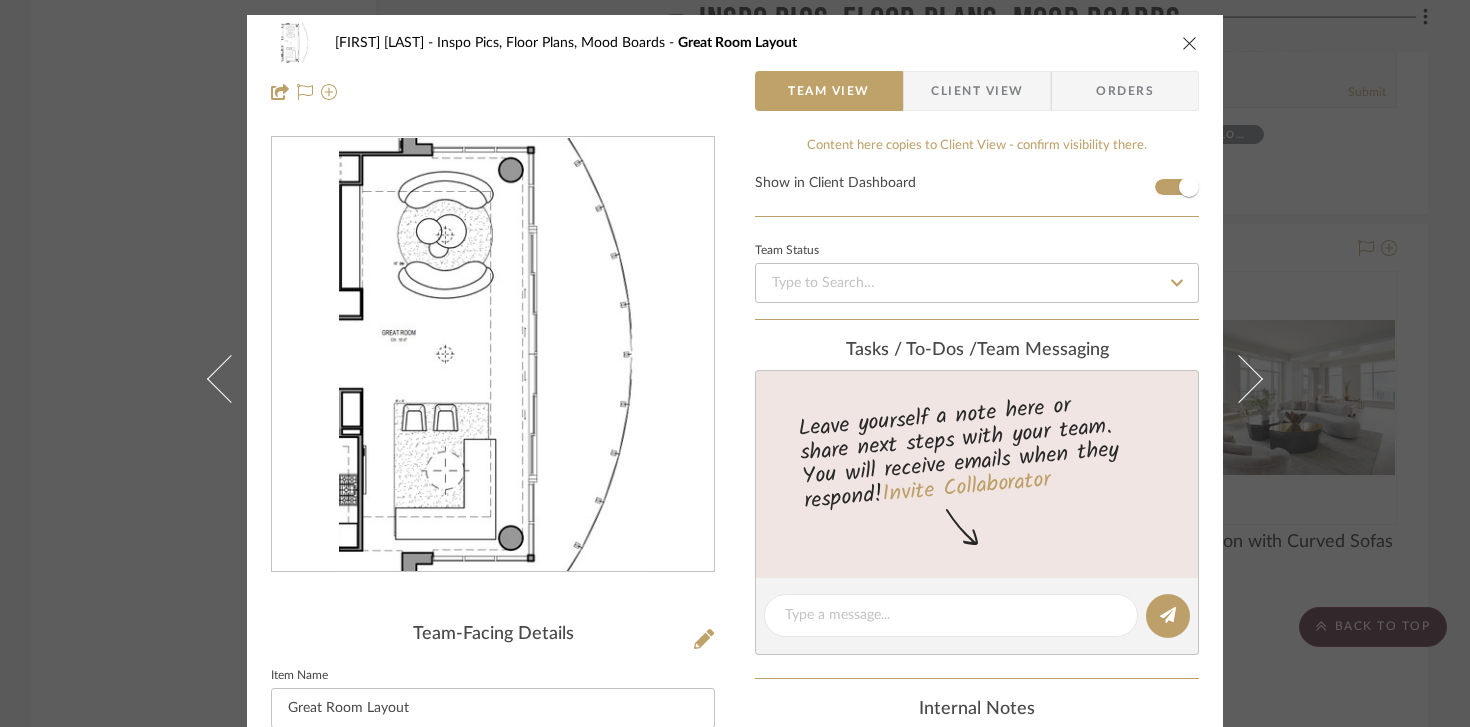 click at bounding box center [1190, 43] 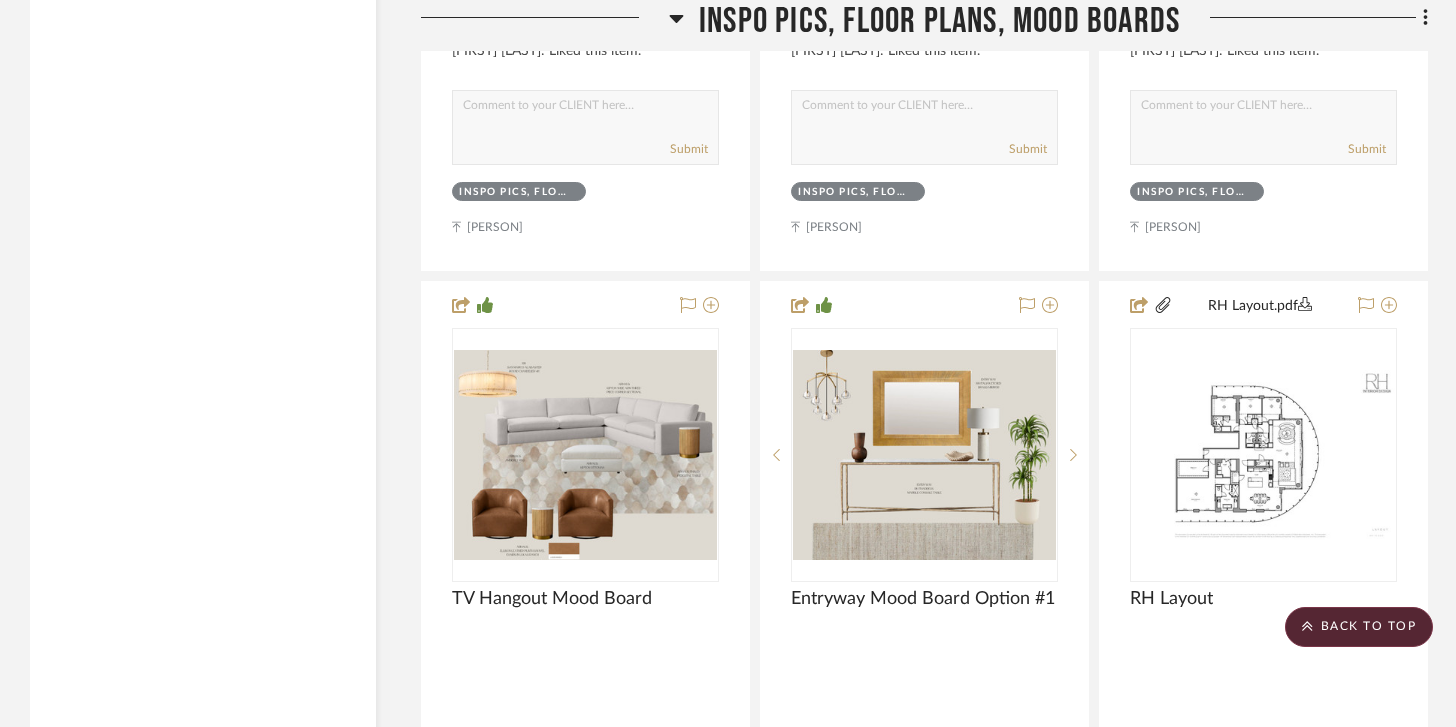 scroll, scrollTop: 15457, scrollLeft: 0, axis: vertical 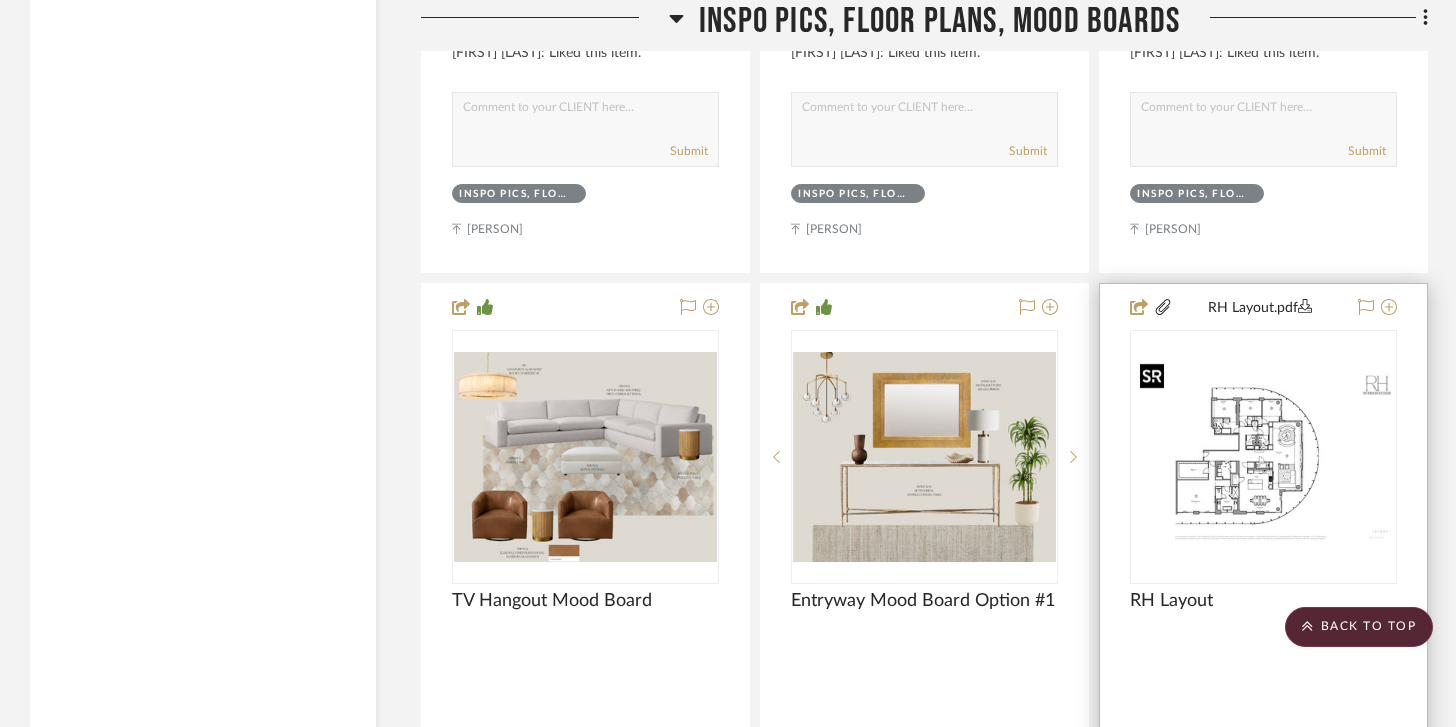 click at bounding box center [1263, 457] 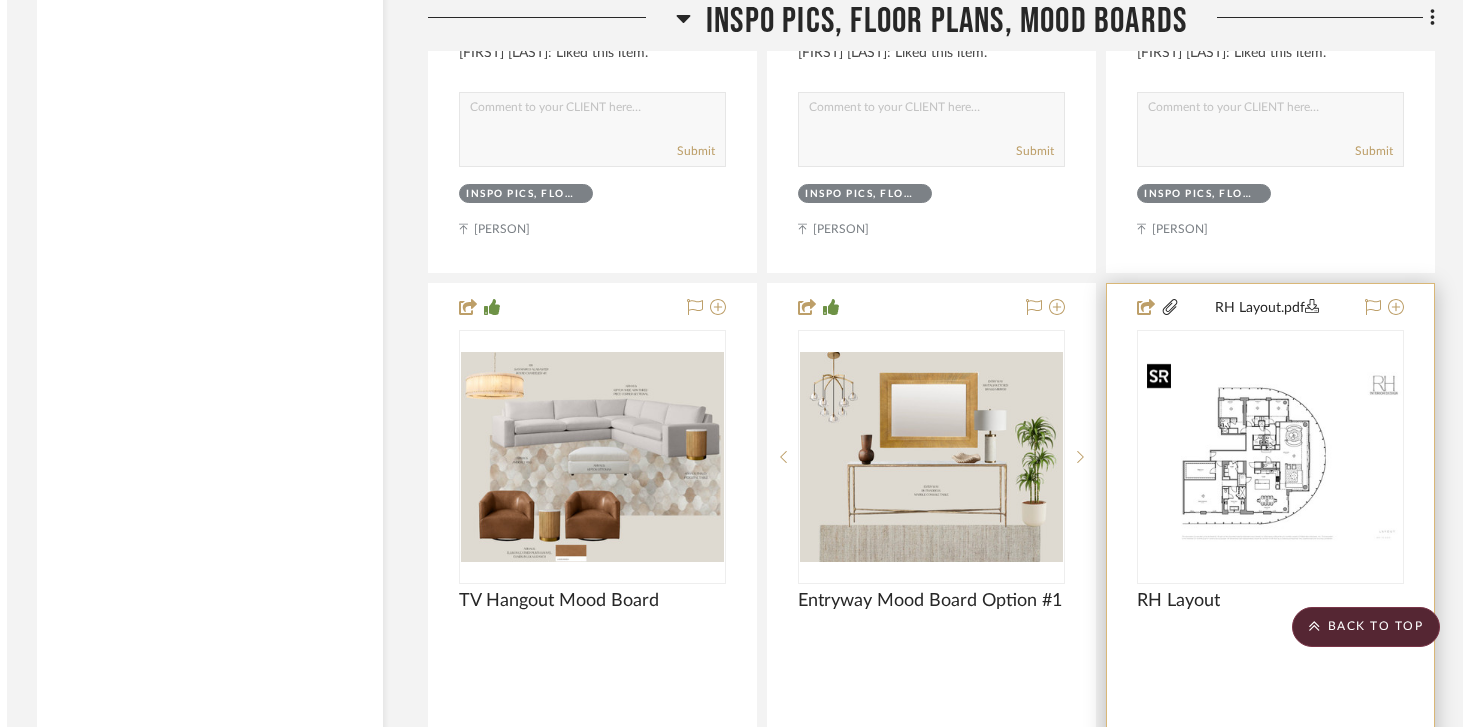 scroll, scrollTop: 0, scrollLeft: 0, axis: both 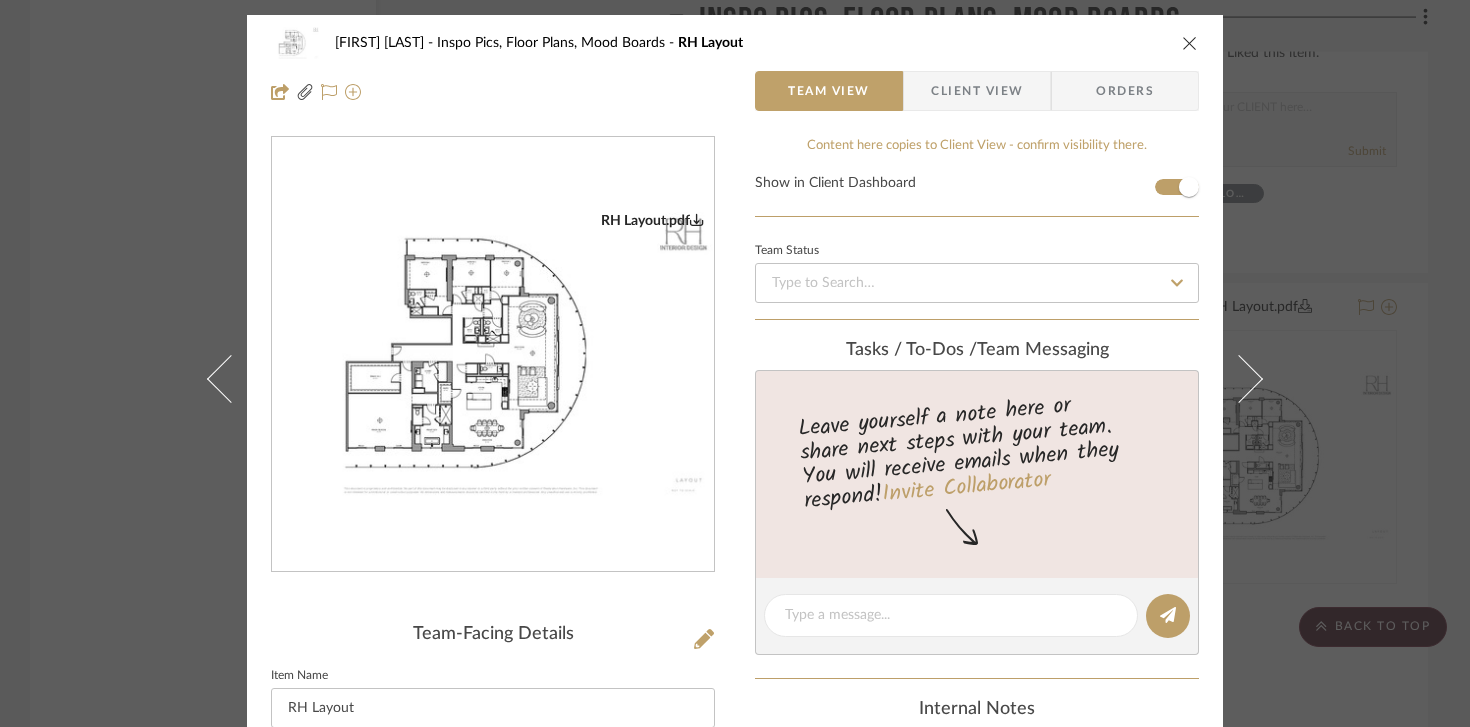click at bounding box center (493, 355) 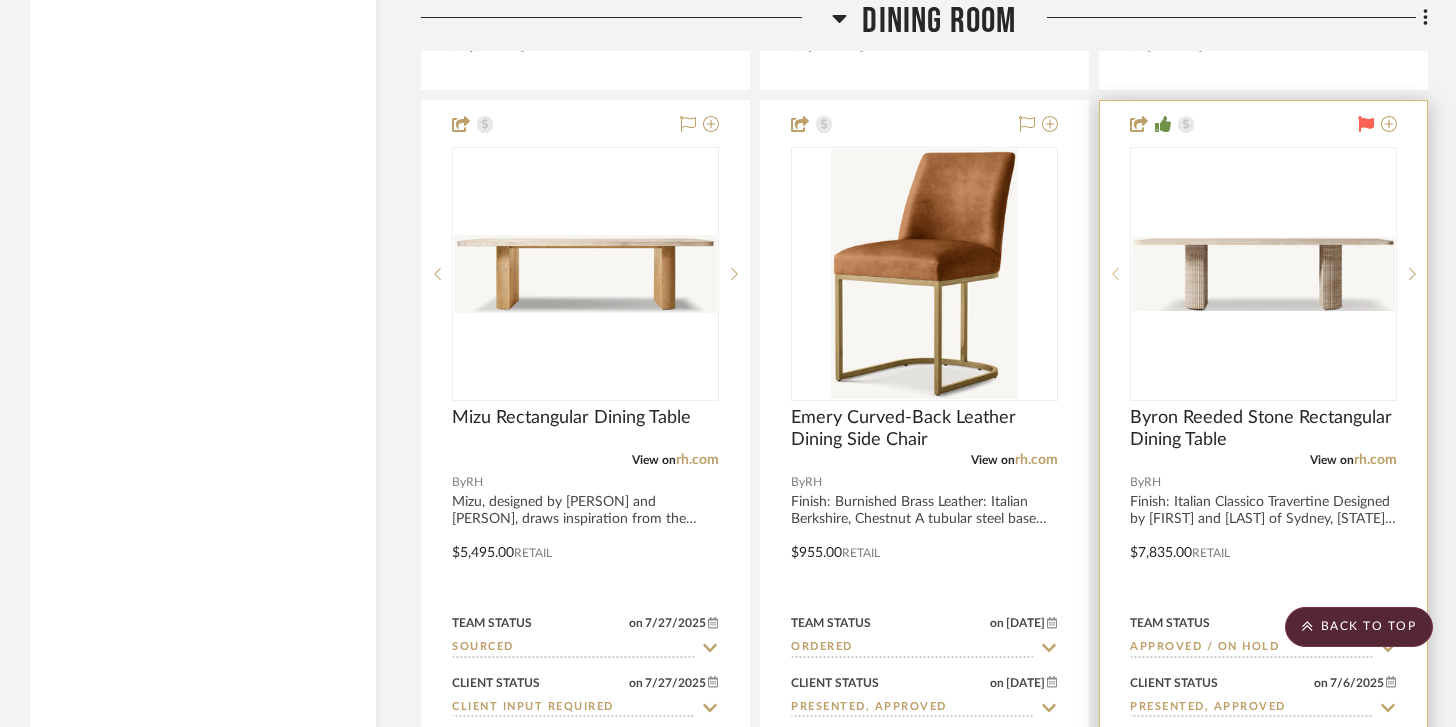 scroll, scrollTop: 12015, scrollLeft: 0, axis: vertical 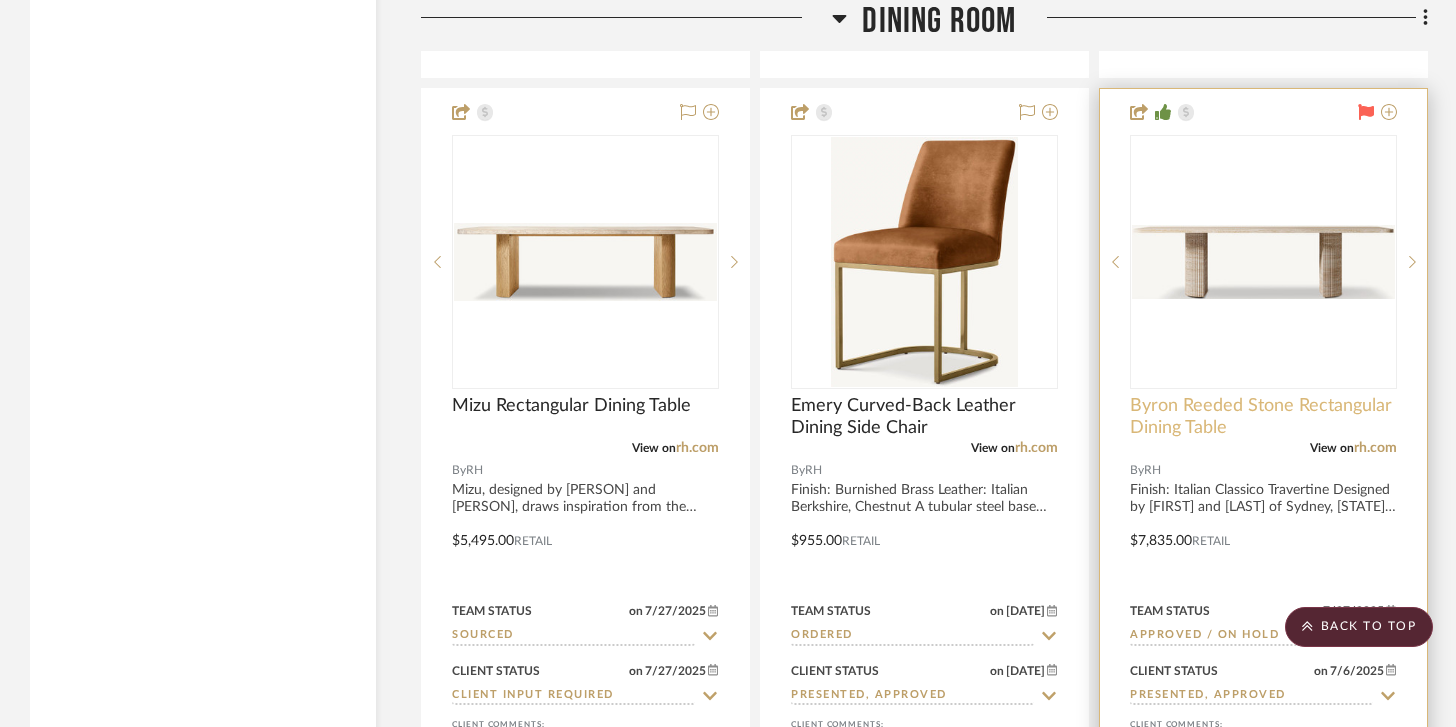 click on "Byron Reeded Stone Rectangular Dining Table" at bounding box center (1263, 417) 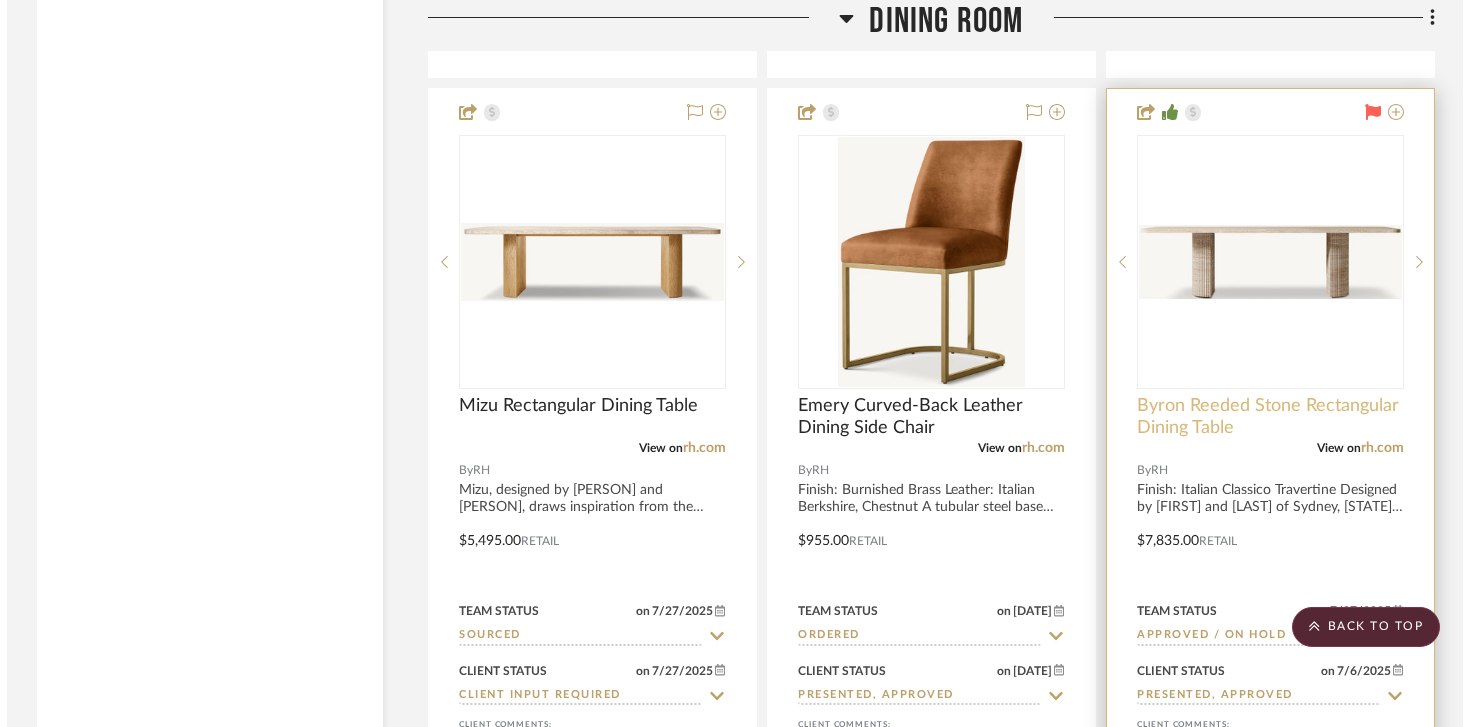 scroll, scrollTop: 0, scrollLeft: 0, axis: both 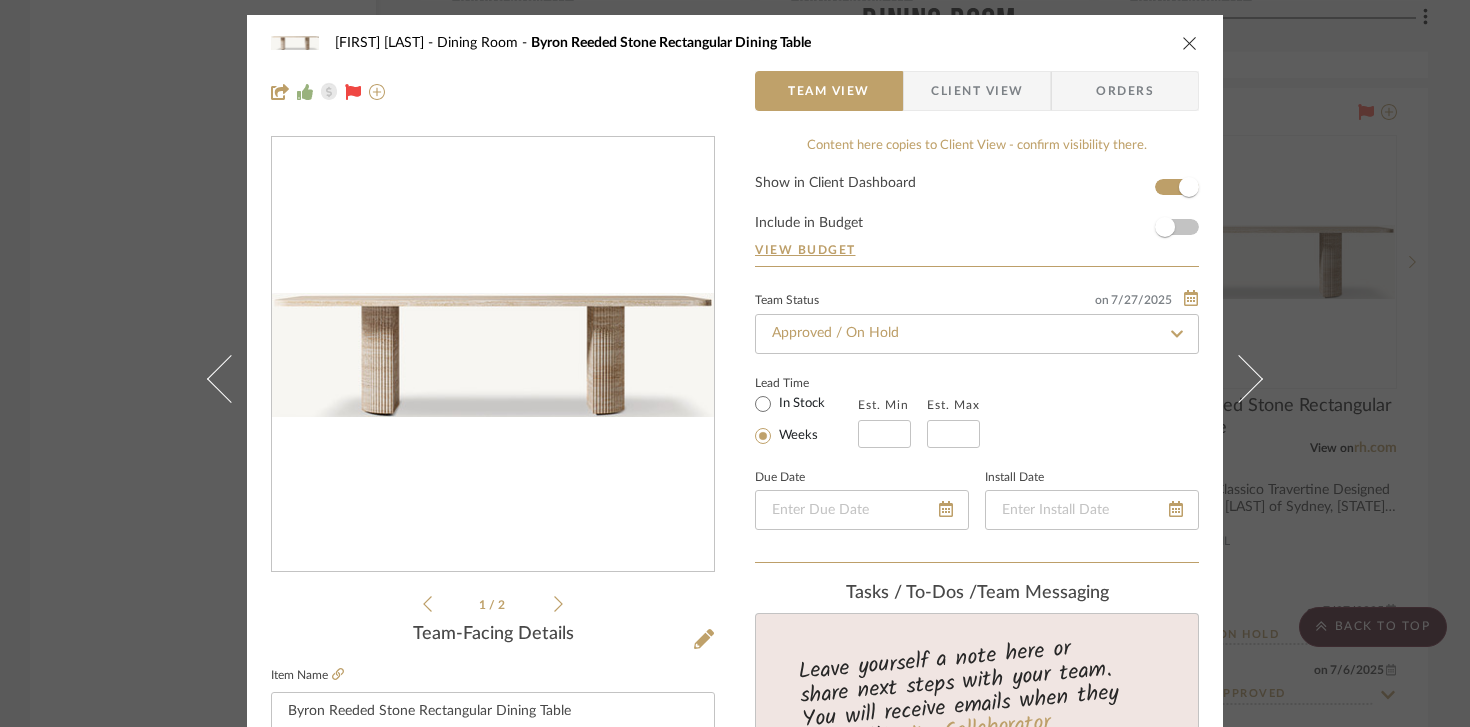 click 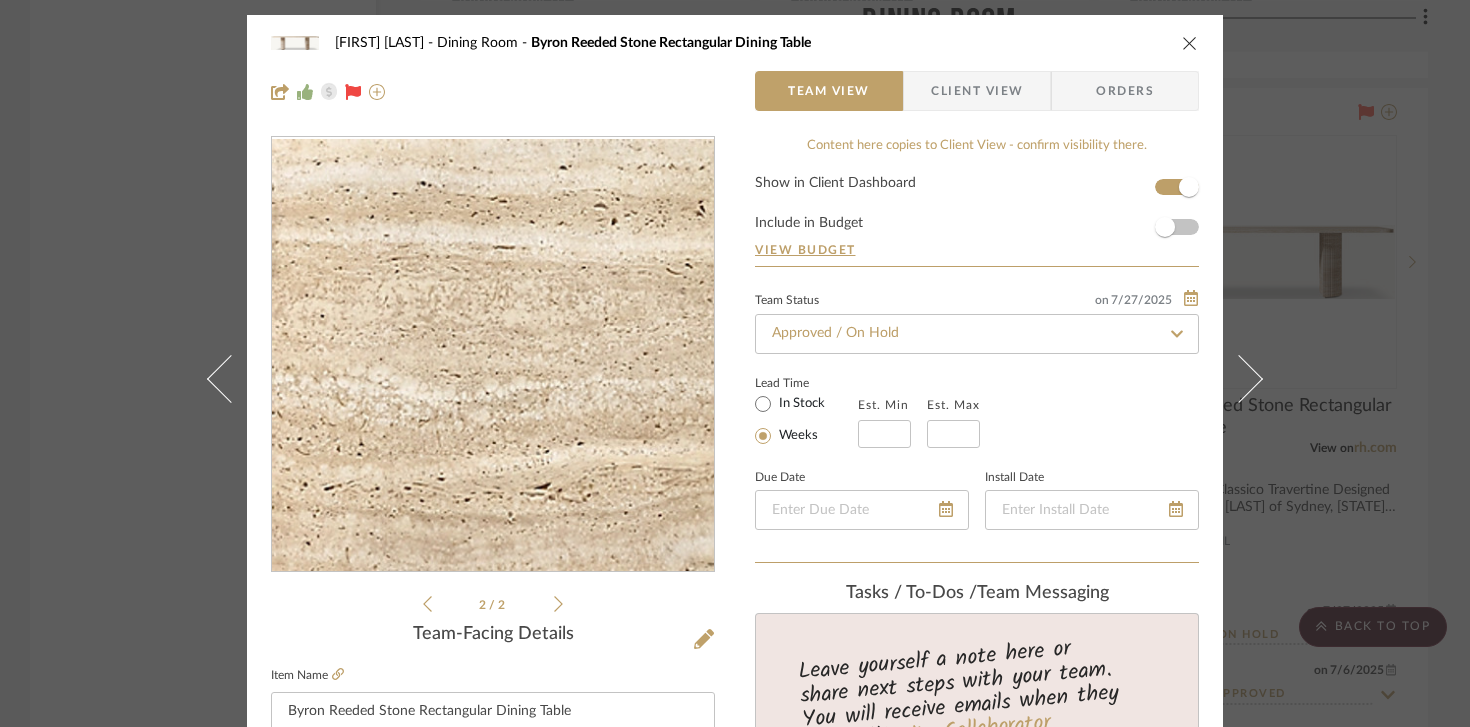 click 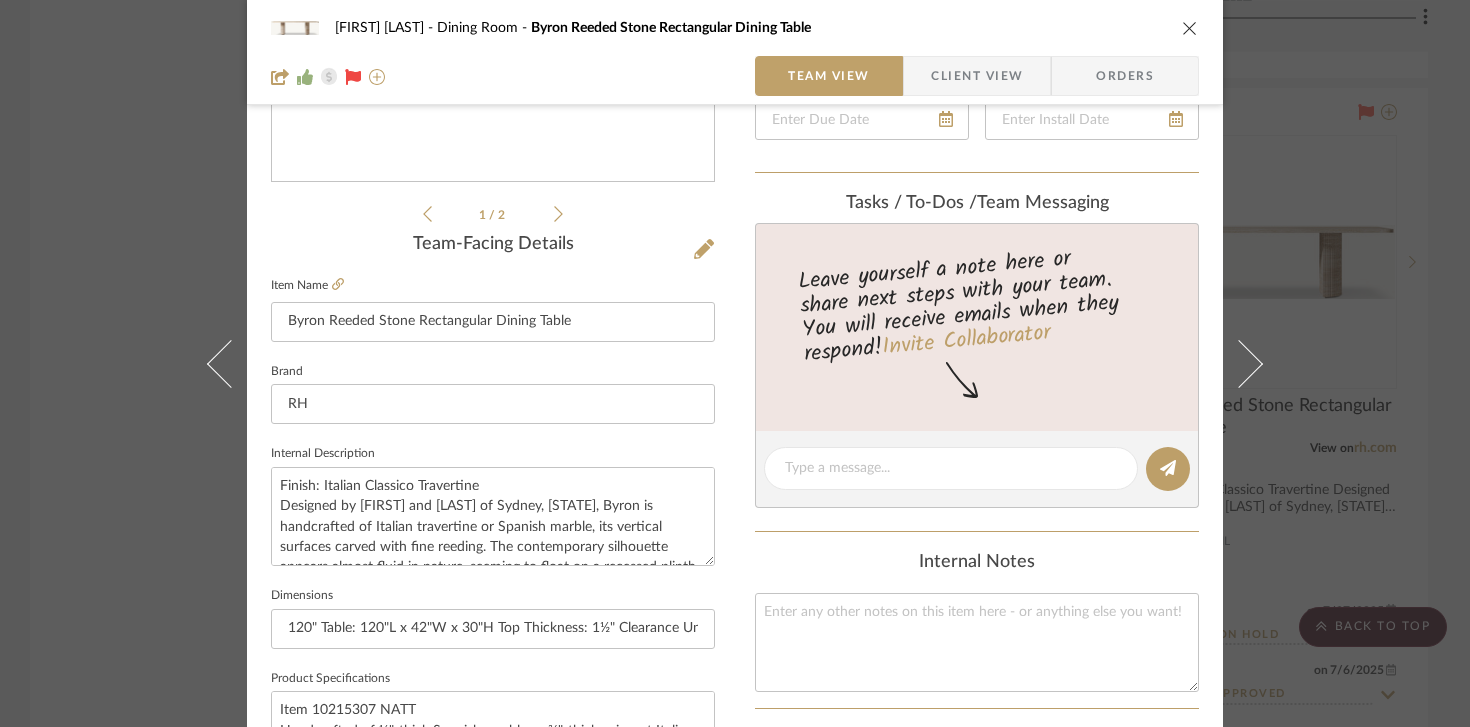 scroll, scrollTop: 408, scrollLeft: 0, axis: vertical 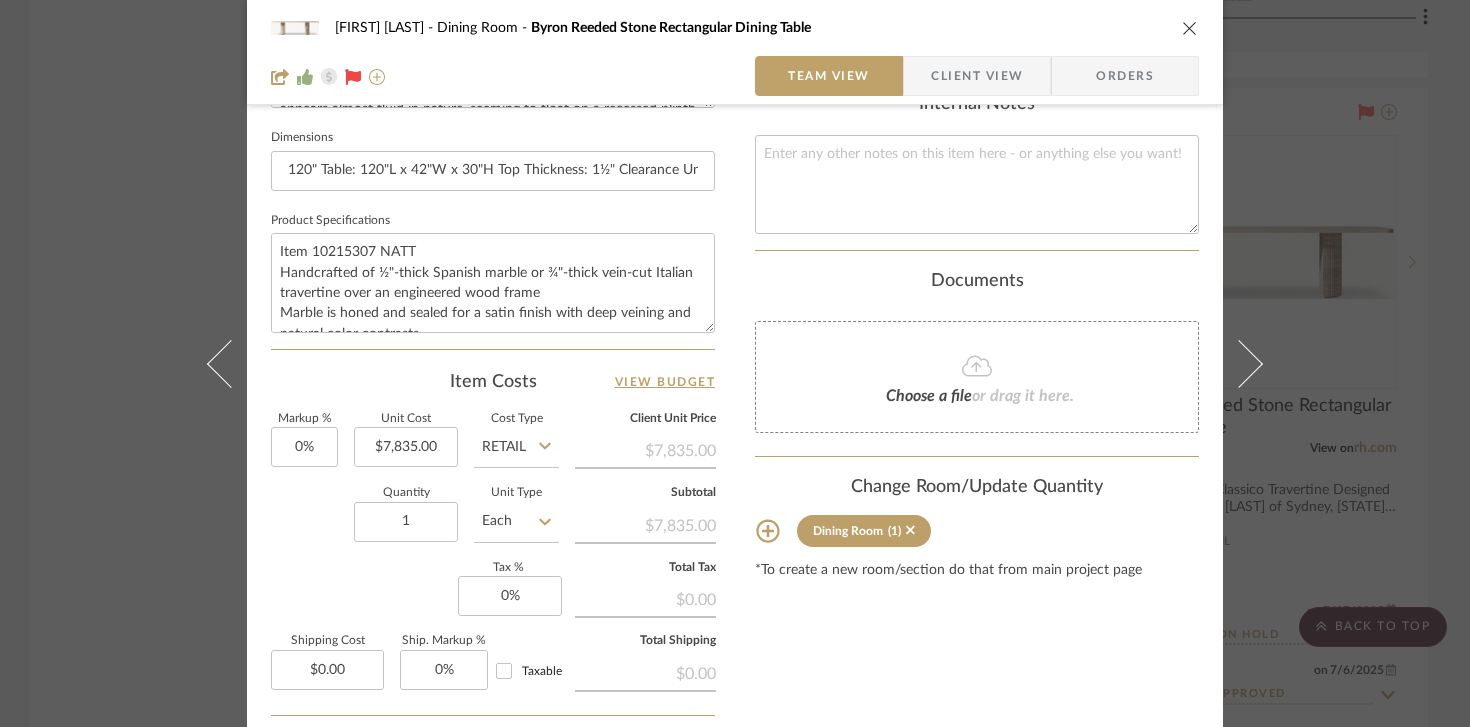click on "[FIRST] [LAST] Dining Room Byron Reeded Stone Rectangular Dining Table Team View Client View Orders" at bounding box center (735, 52) 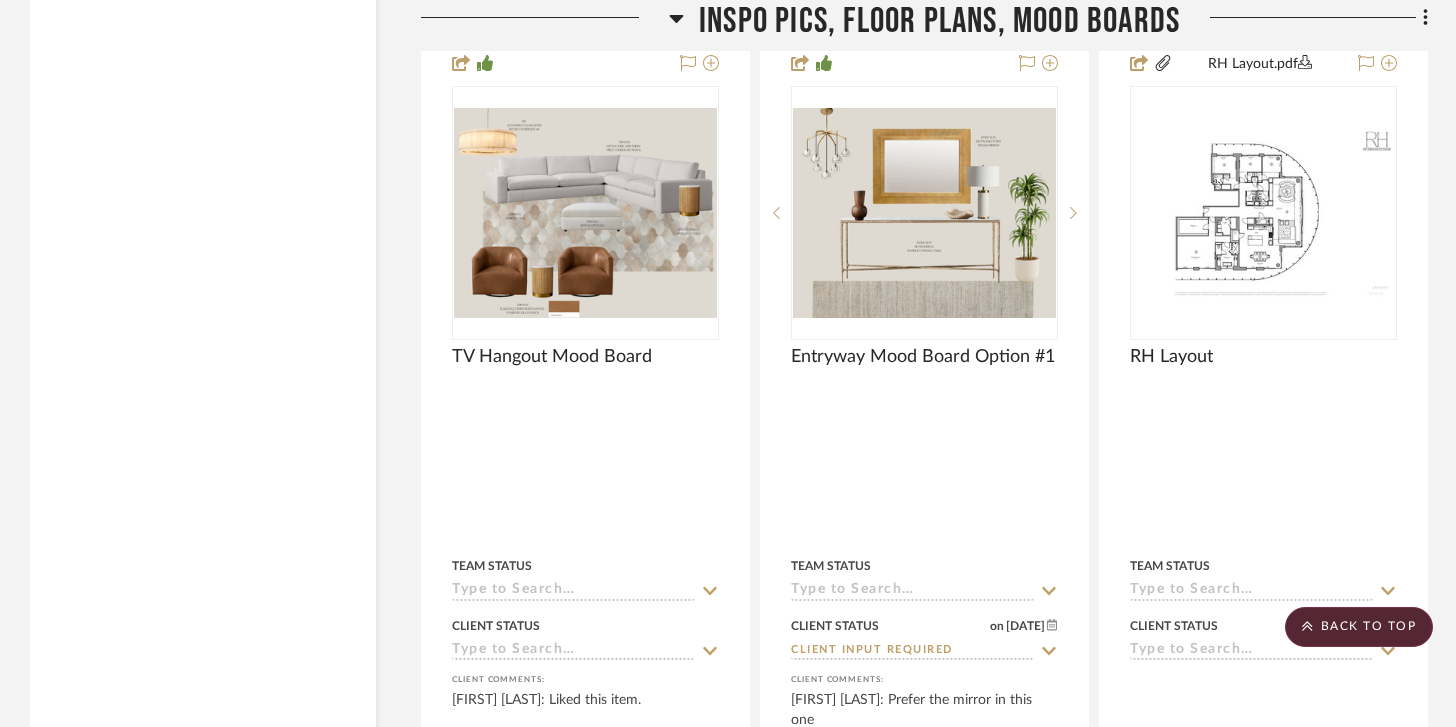 scroll, scrollTop: 15682, scrollLeft: 0, axis: vertical 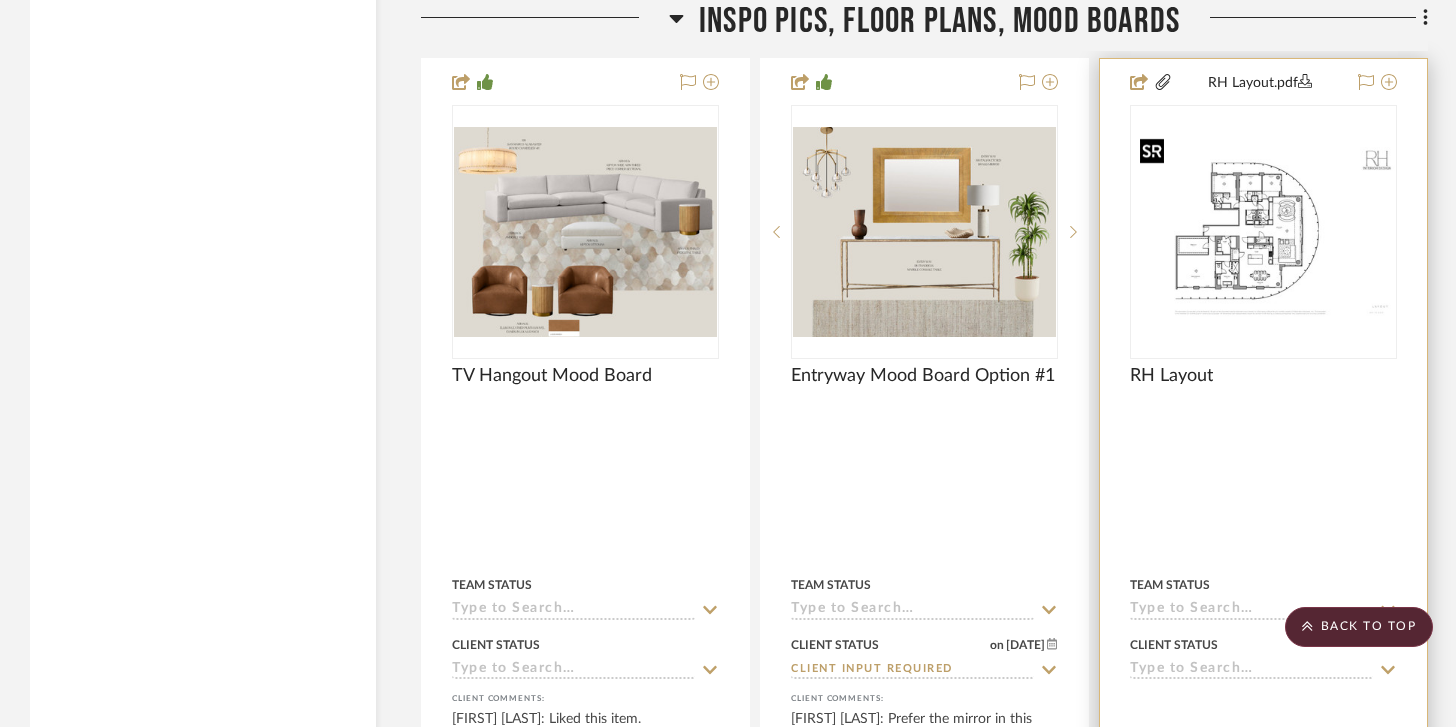 click at bounding box center [1263, 232] 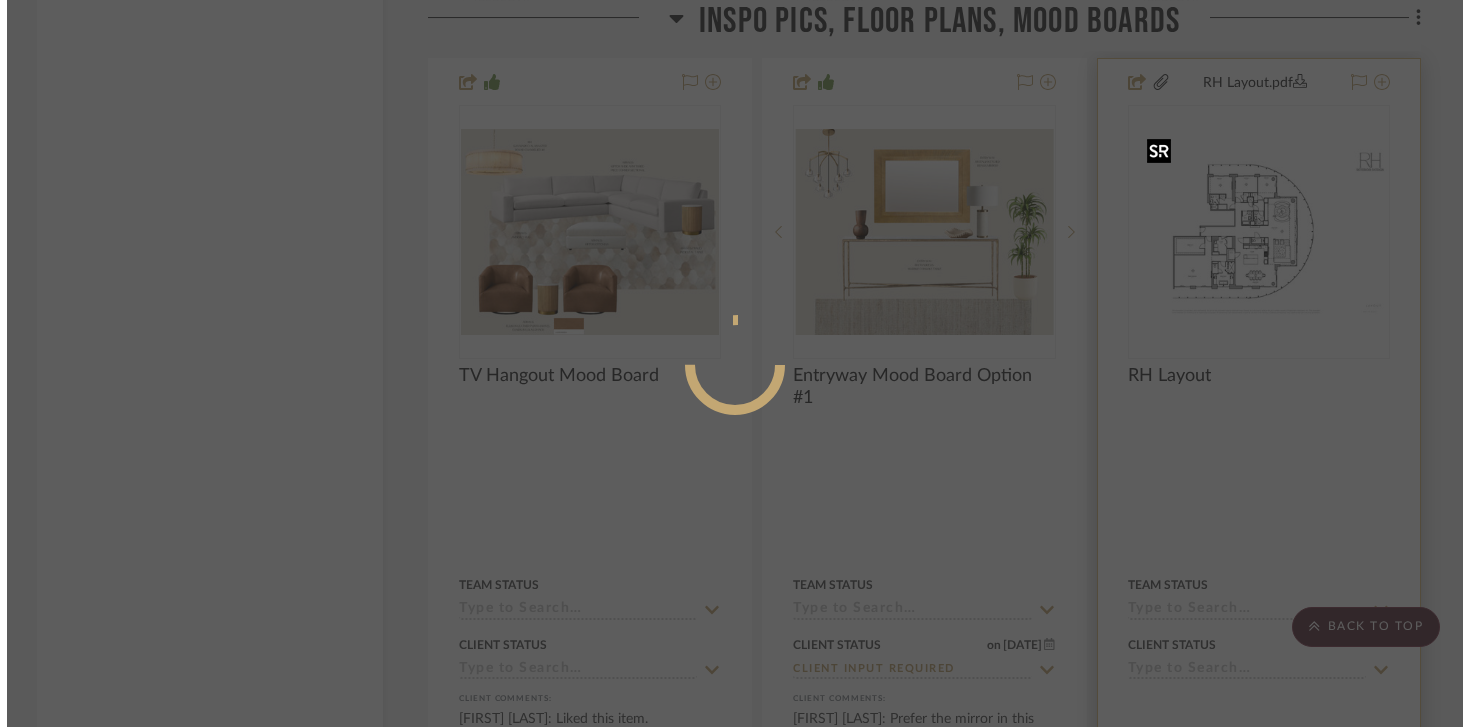 scroll, scrollTop: 0, scrollLeft: 0, axis: both 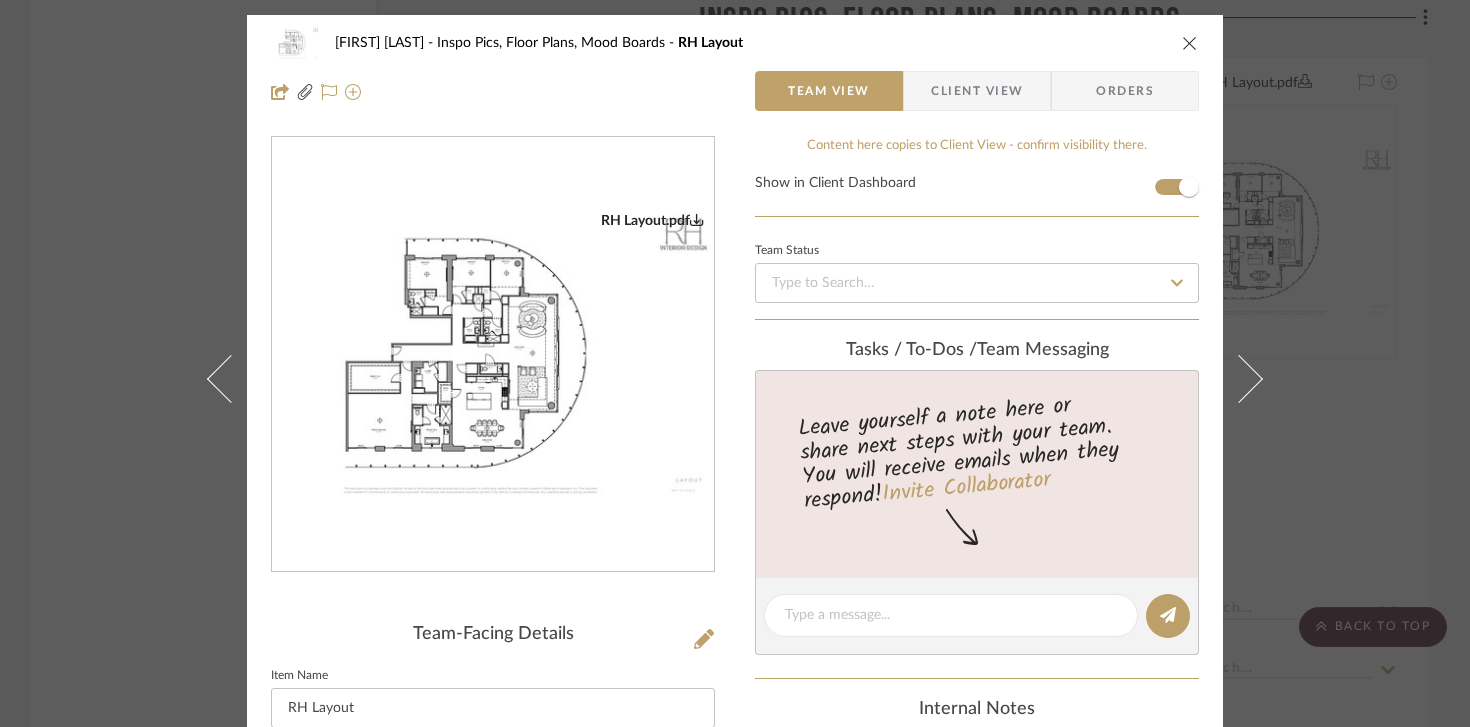 click at bounding box center [1190, 43] 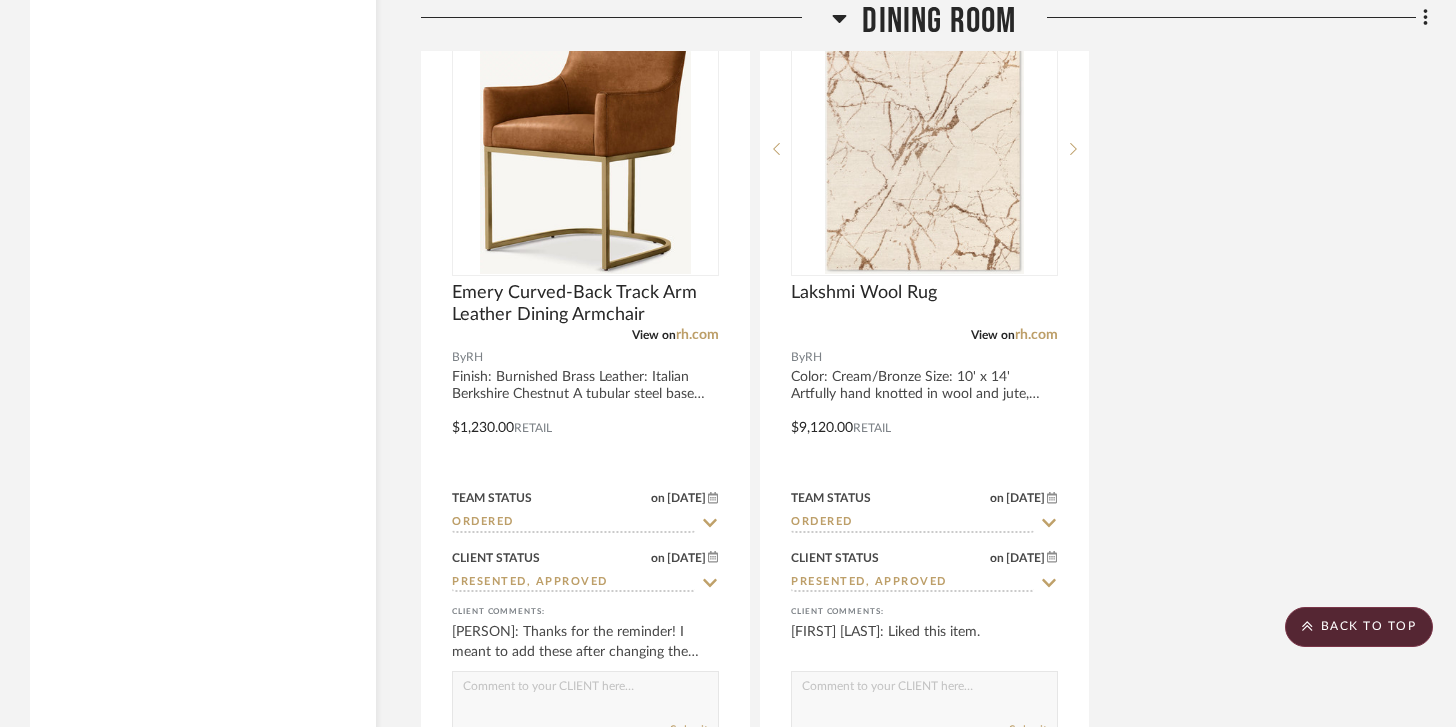 scroll, scrollTop: 13040, scrollLeft: 0, axis: vertical 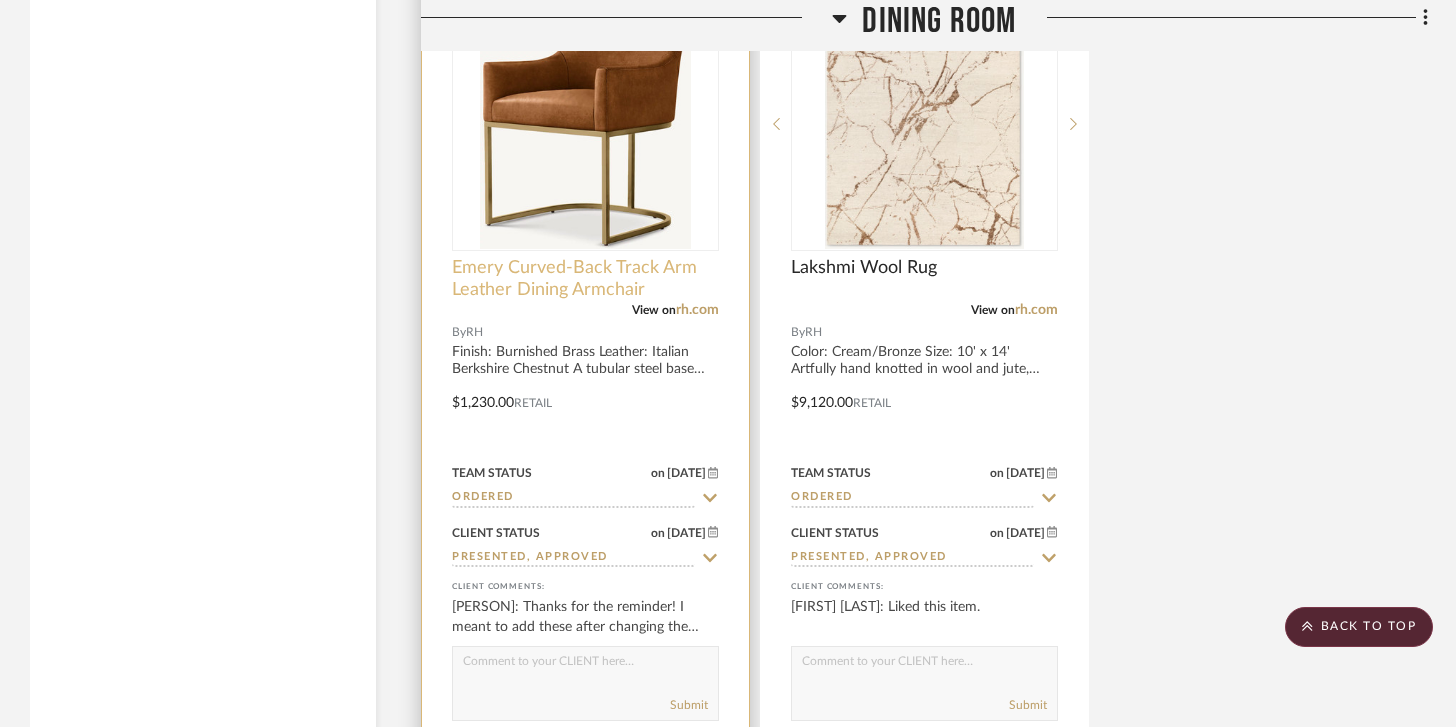 click on "Emery Curved-Back Track Arm Leather Dining Armchair" at bounding box center (585, 279) 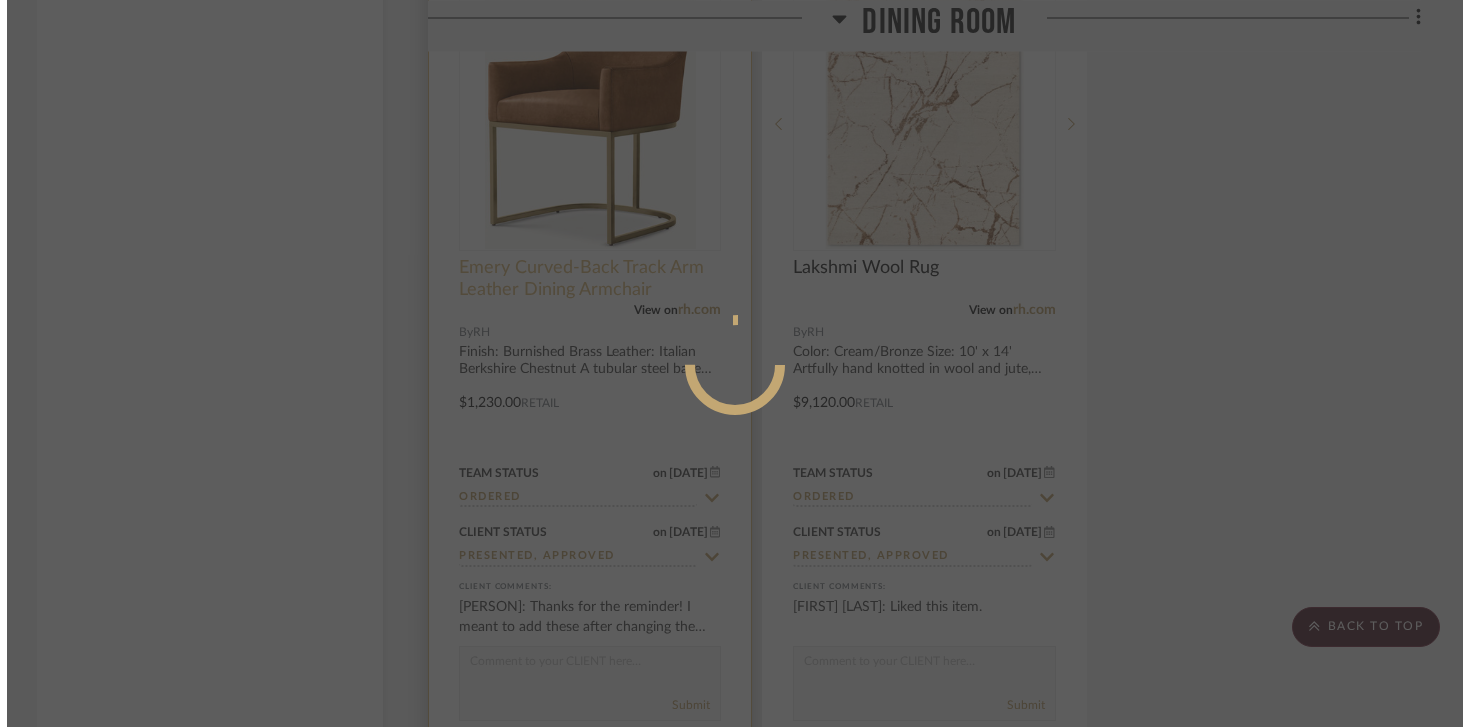 scroll, scrollTop: 0, scrollLeft: 0, axis: both 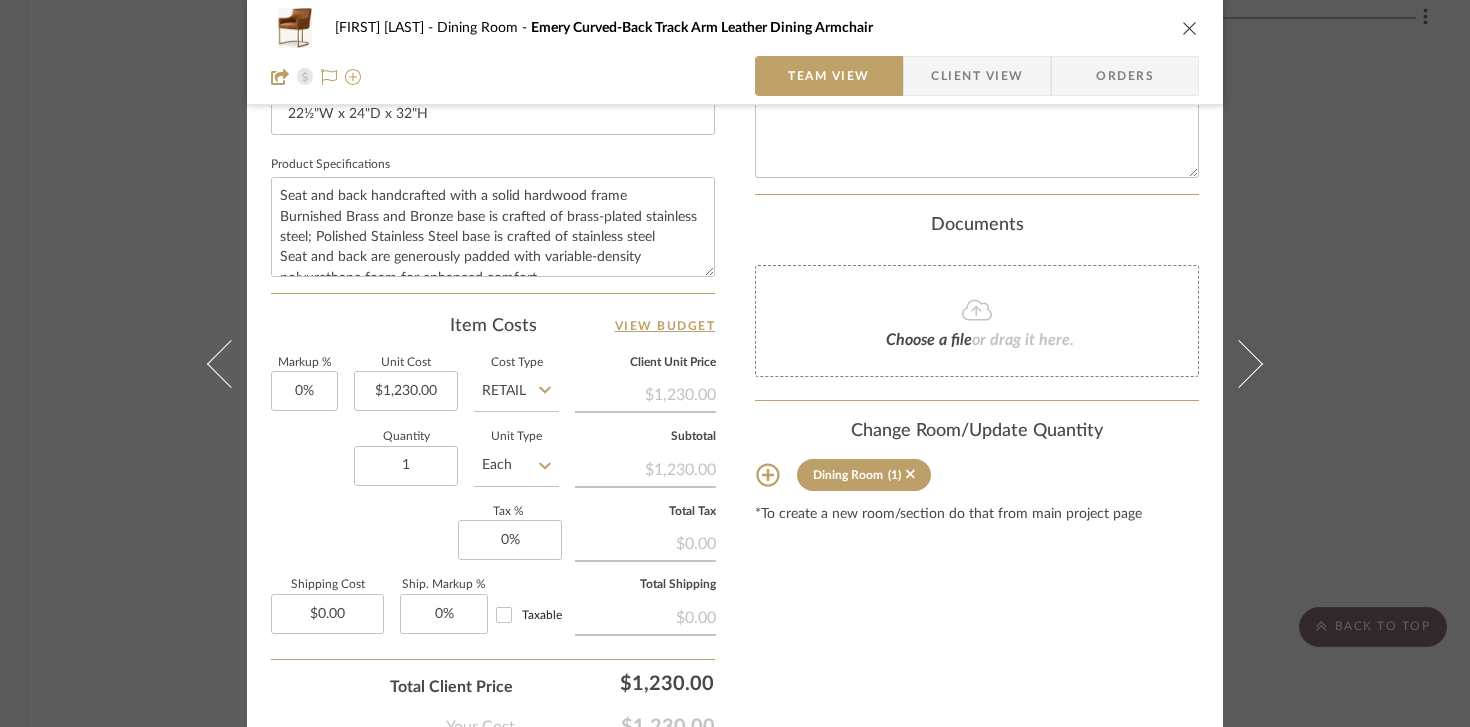 click at bounding box center [1190, 28] 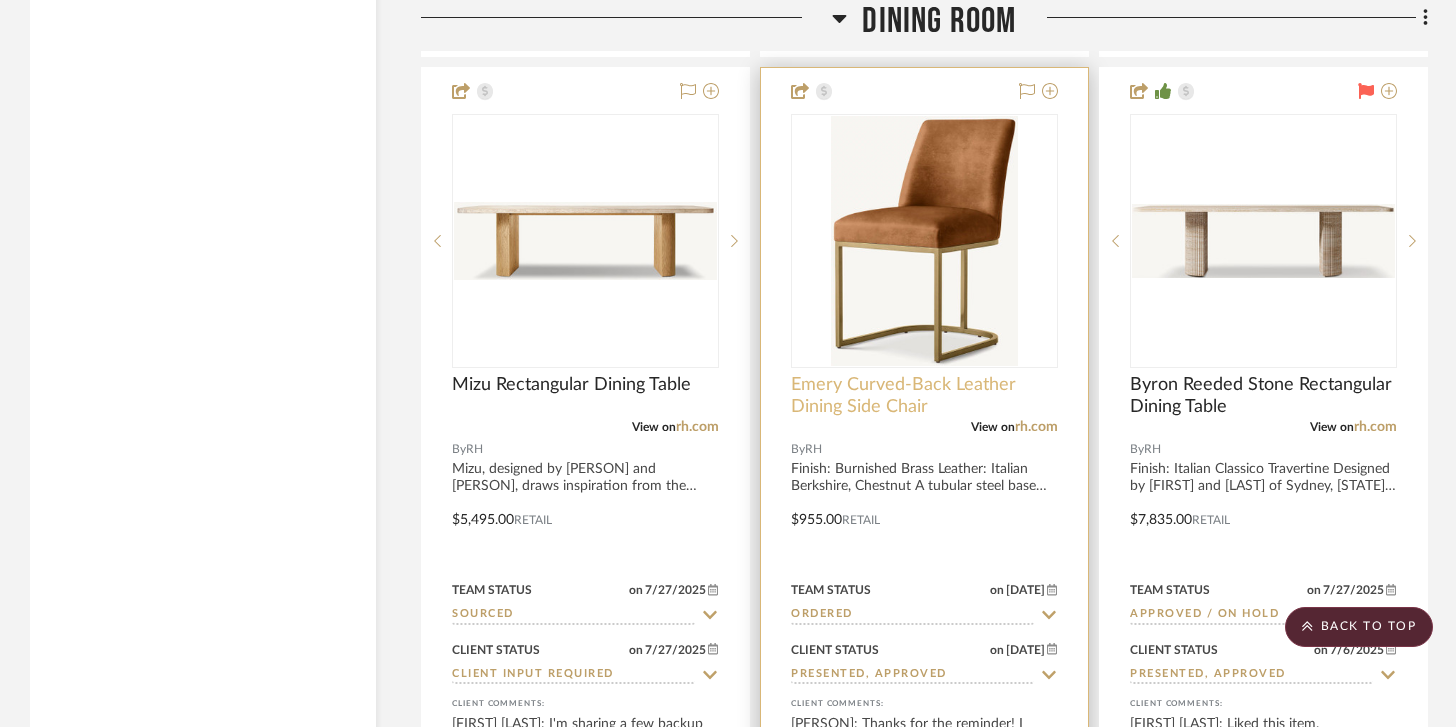 scroll, scrollTop: 12060, scrollLeft: 0, axis: vertical 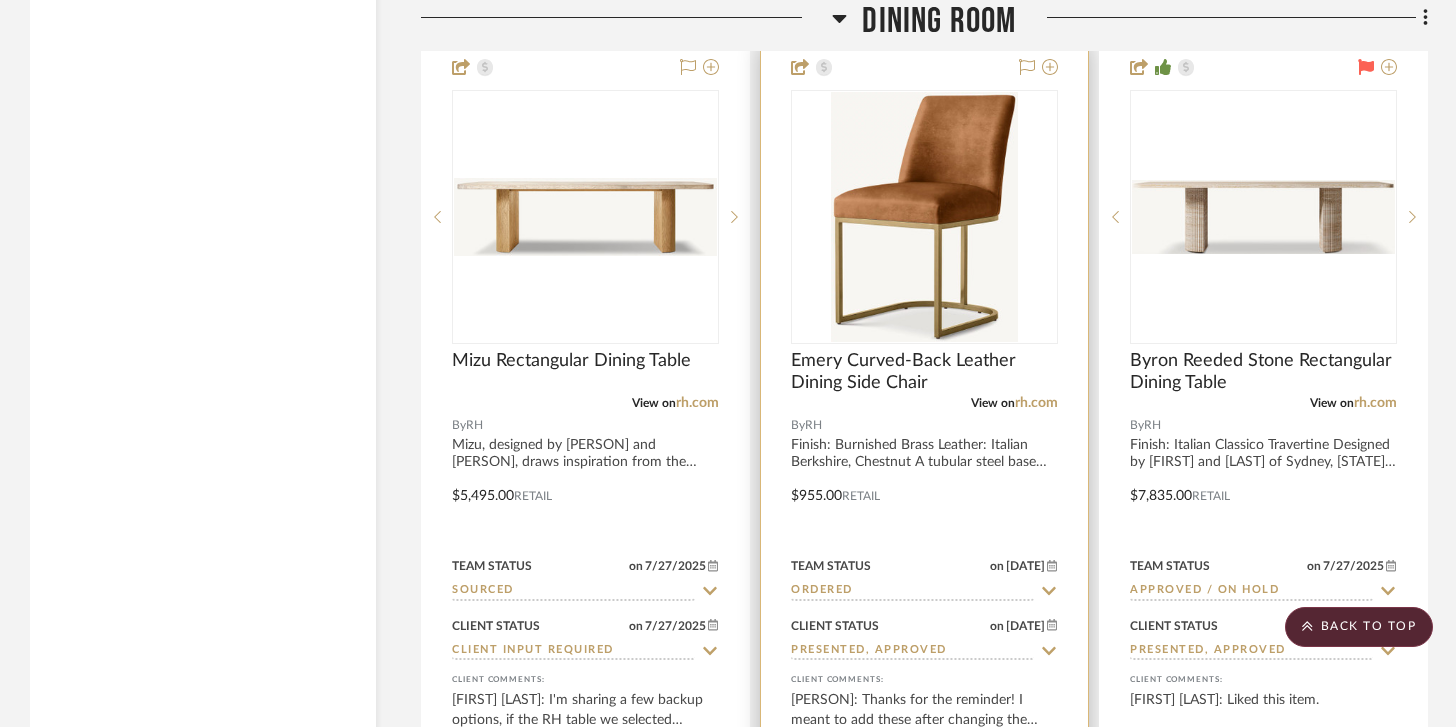 click on "View on  rh.com" at bounding box center [924, 403] 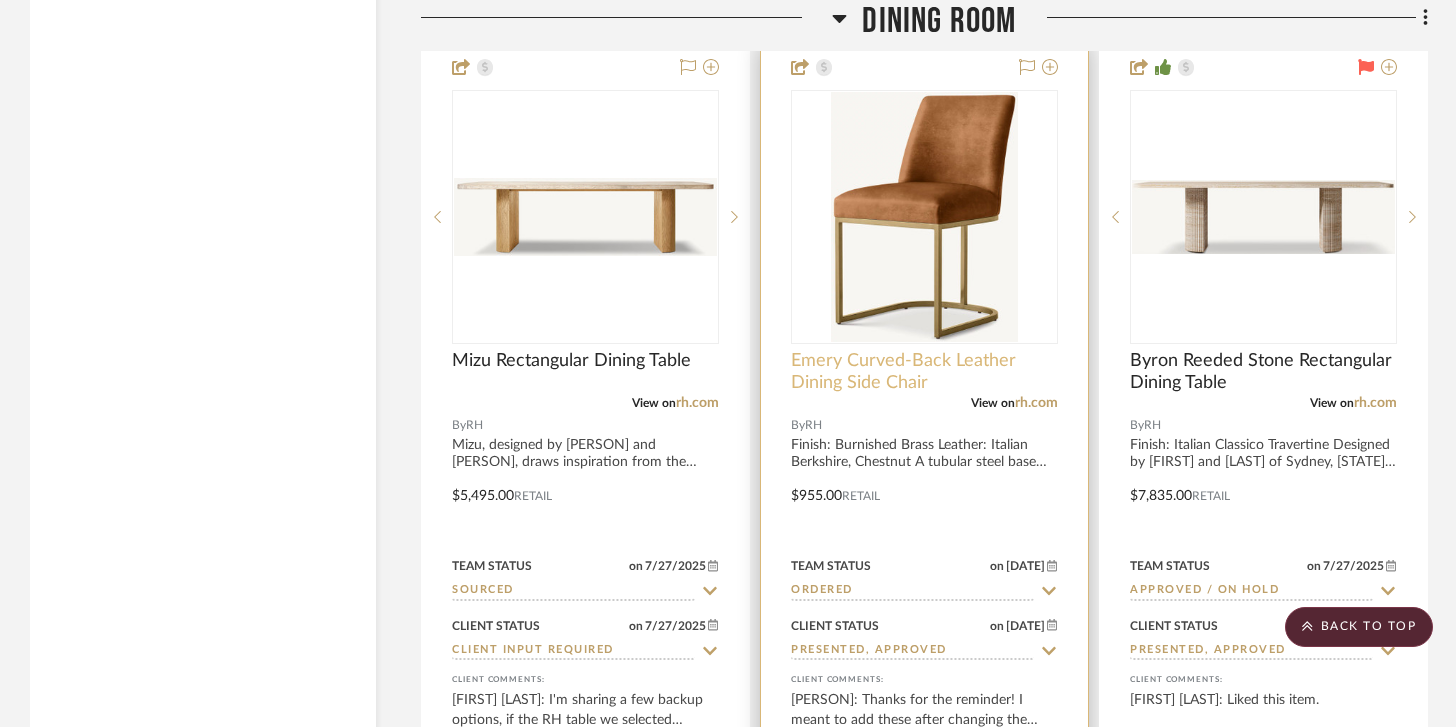 click on "Emery Curved-Back Leather Dining Side Chair" at bounding box center [924, 372] 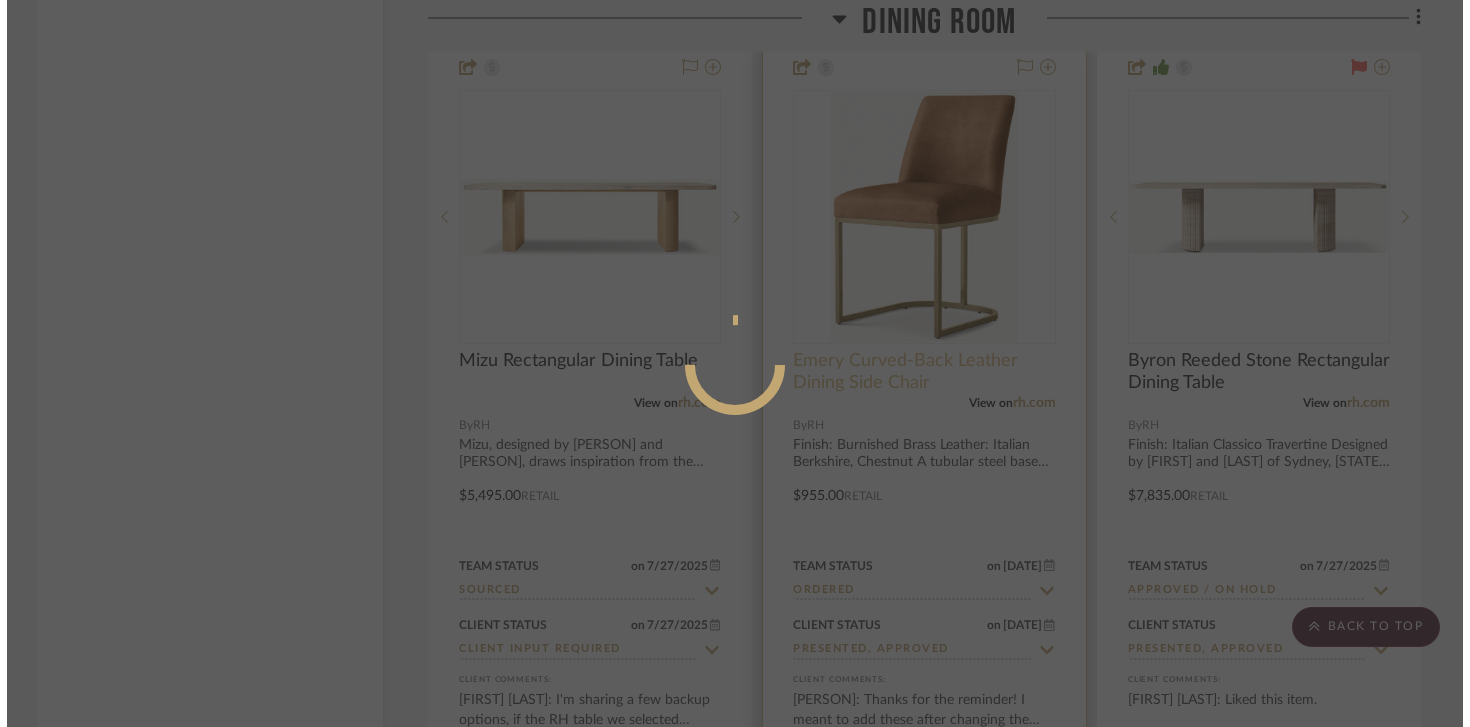 scroll, scrollTop: 0, scrollLeft: 0, axis: both 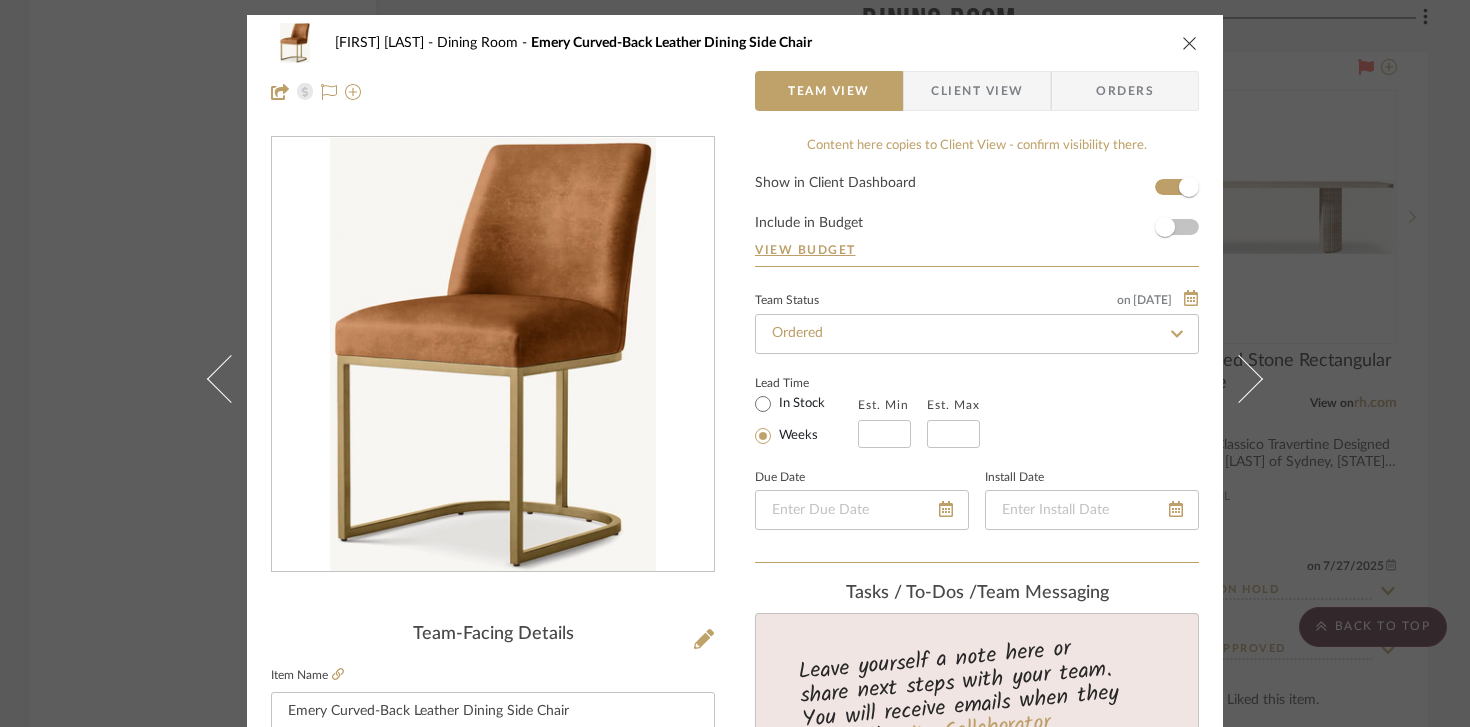 click at bounding box center [1190, 43] 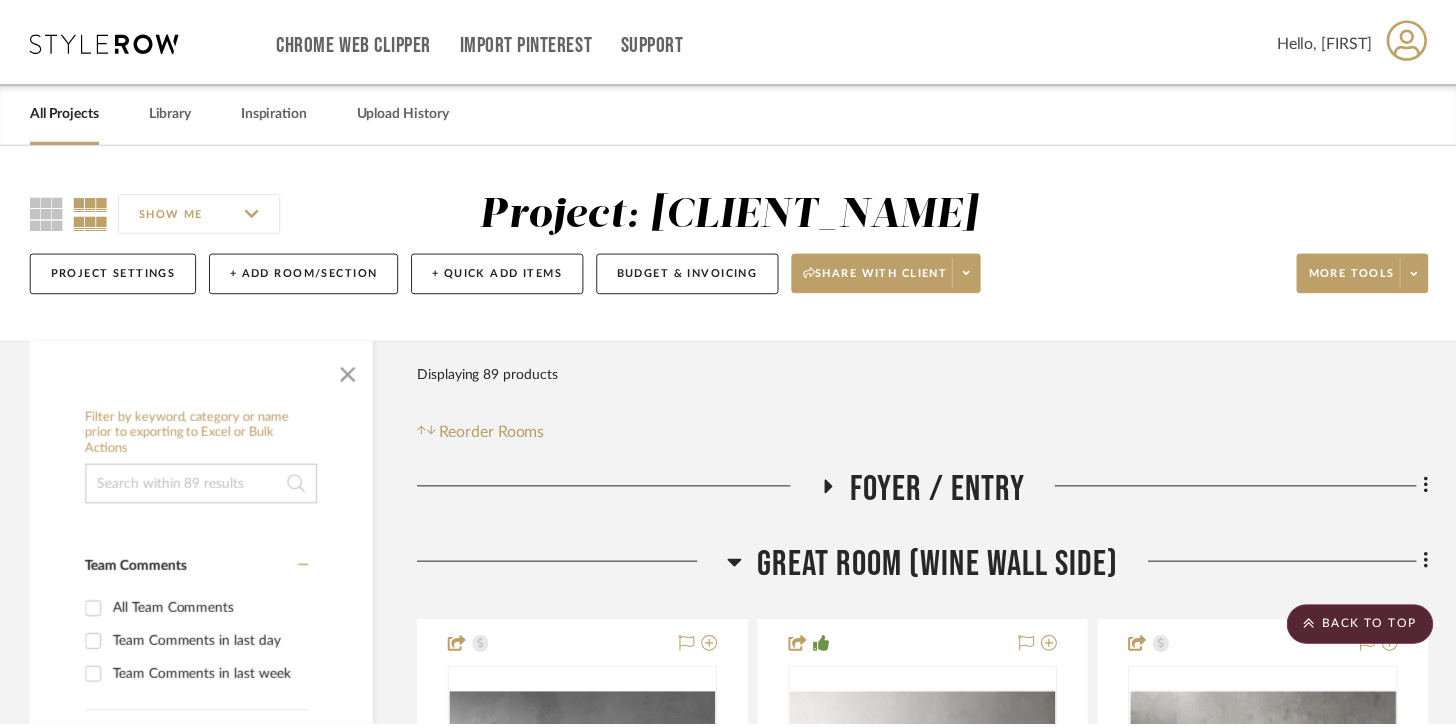 scroll, scrollTop: 12060, scrollLeft: 0, axis: vertical 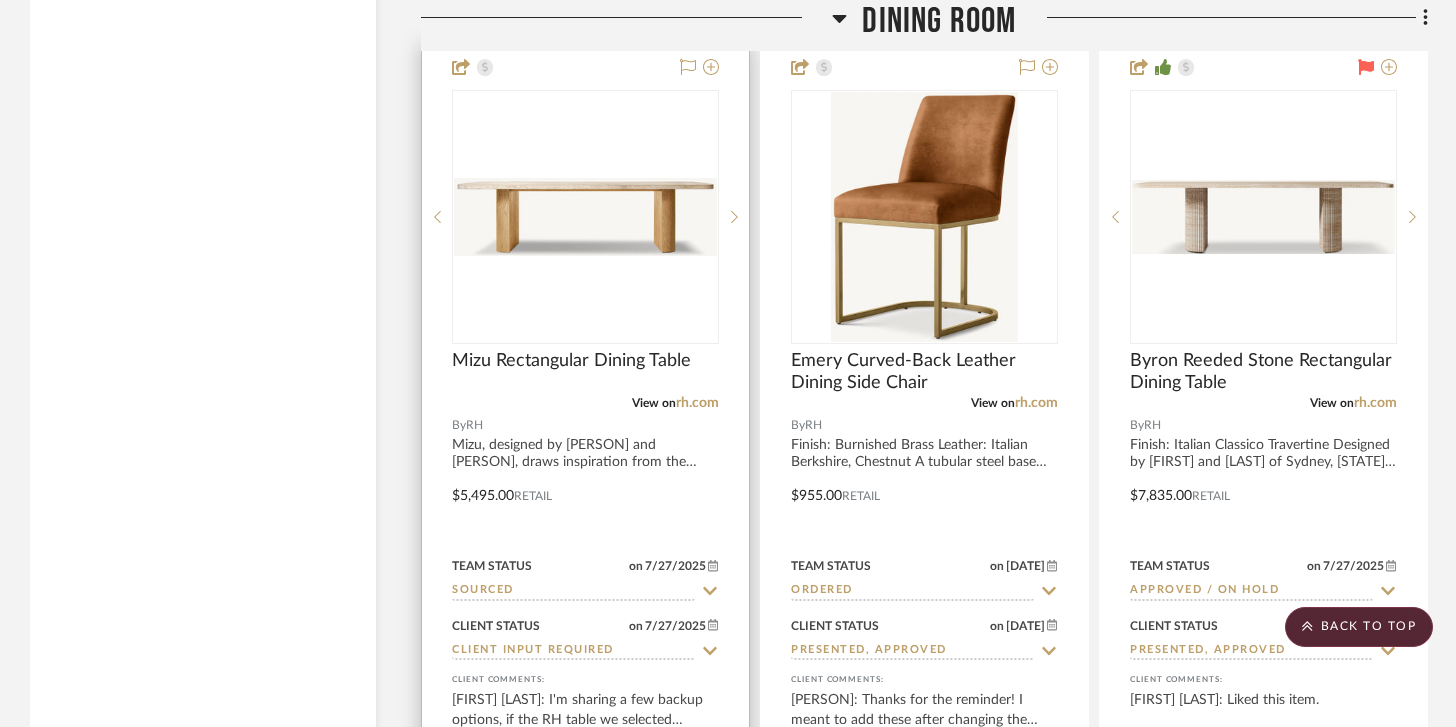 click at bounding box center (585, 217) 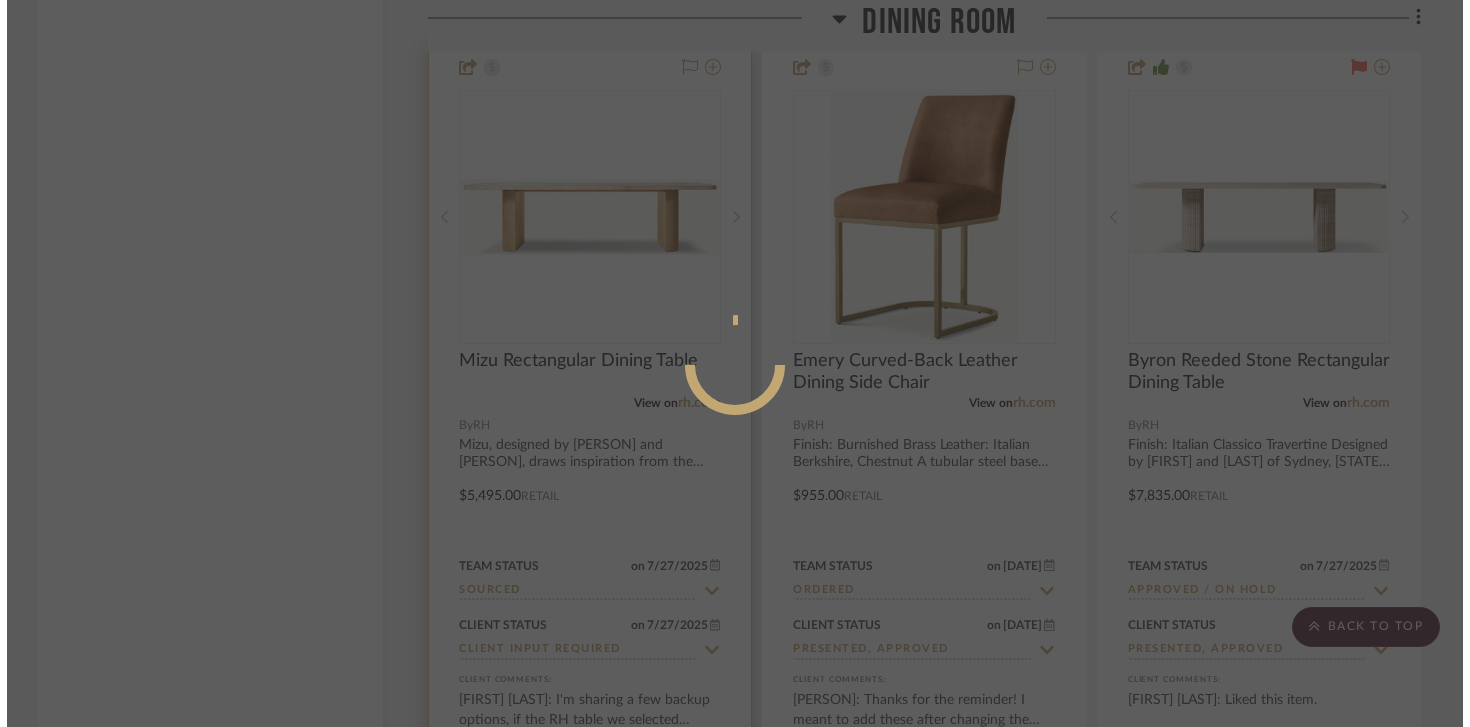 scroll, scrollTop: 0, scrollLeft: 0, axis: both 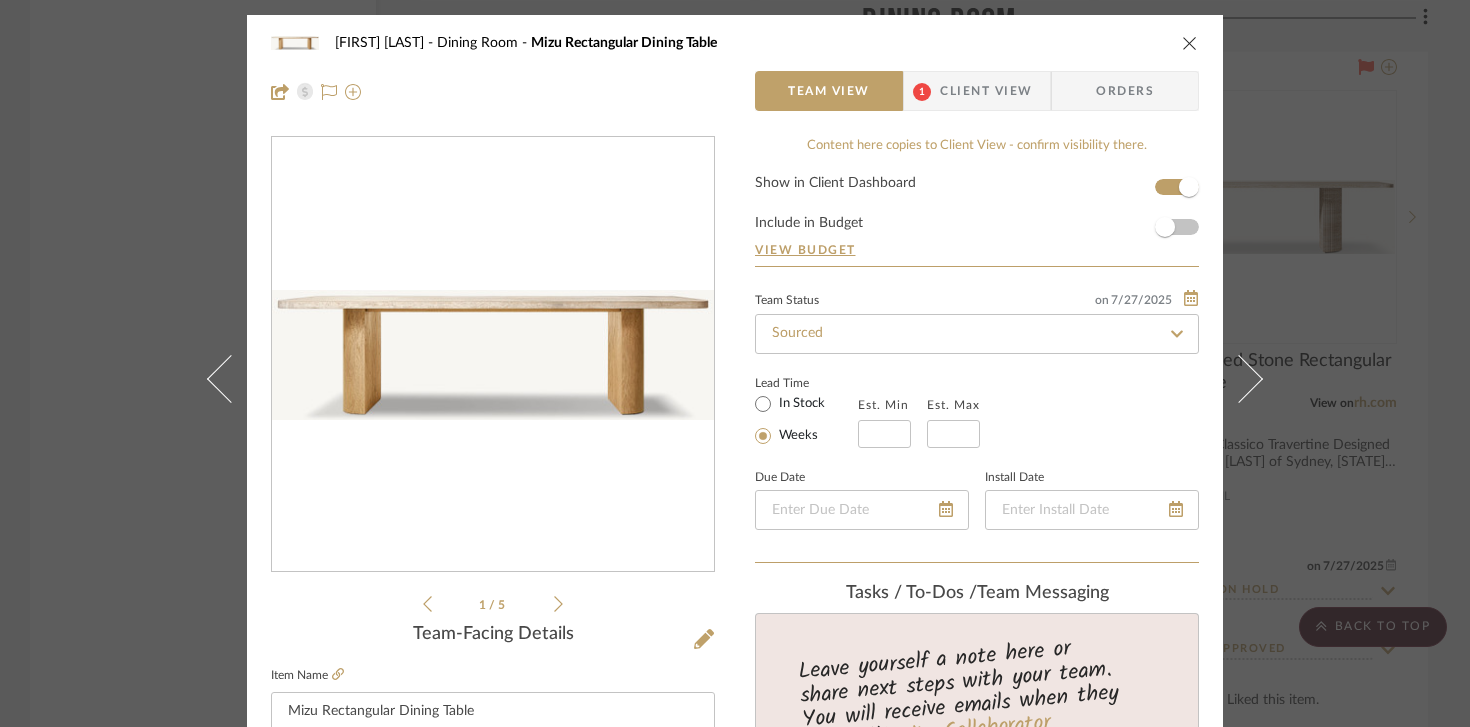 click 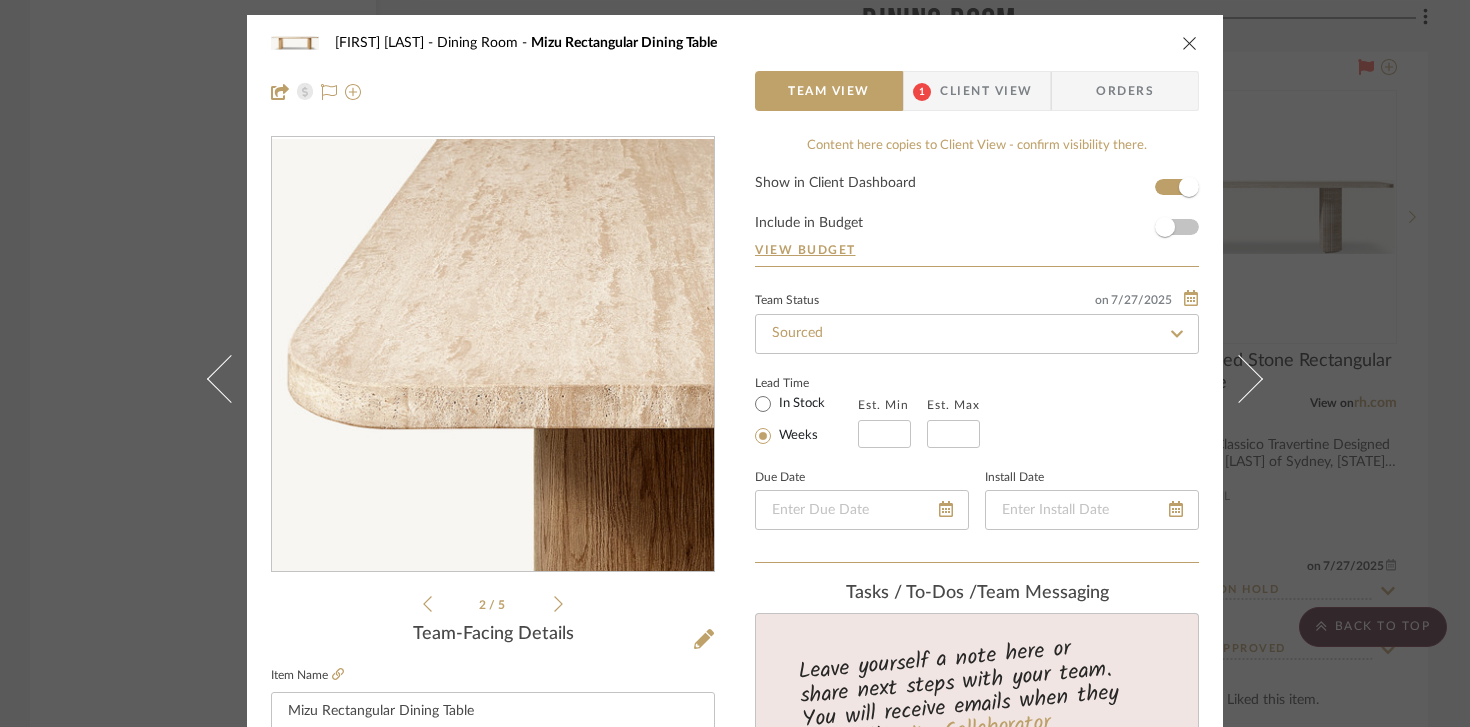 click at bounding box center (1190, 43) 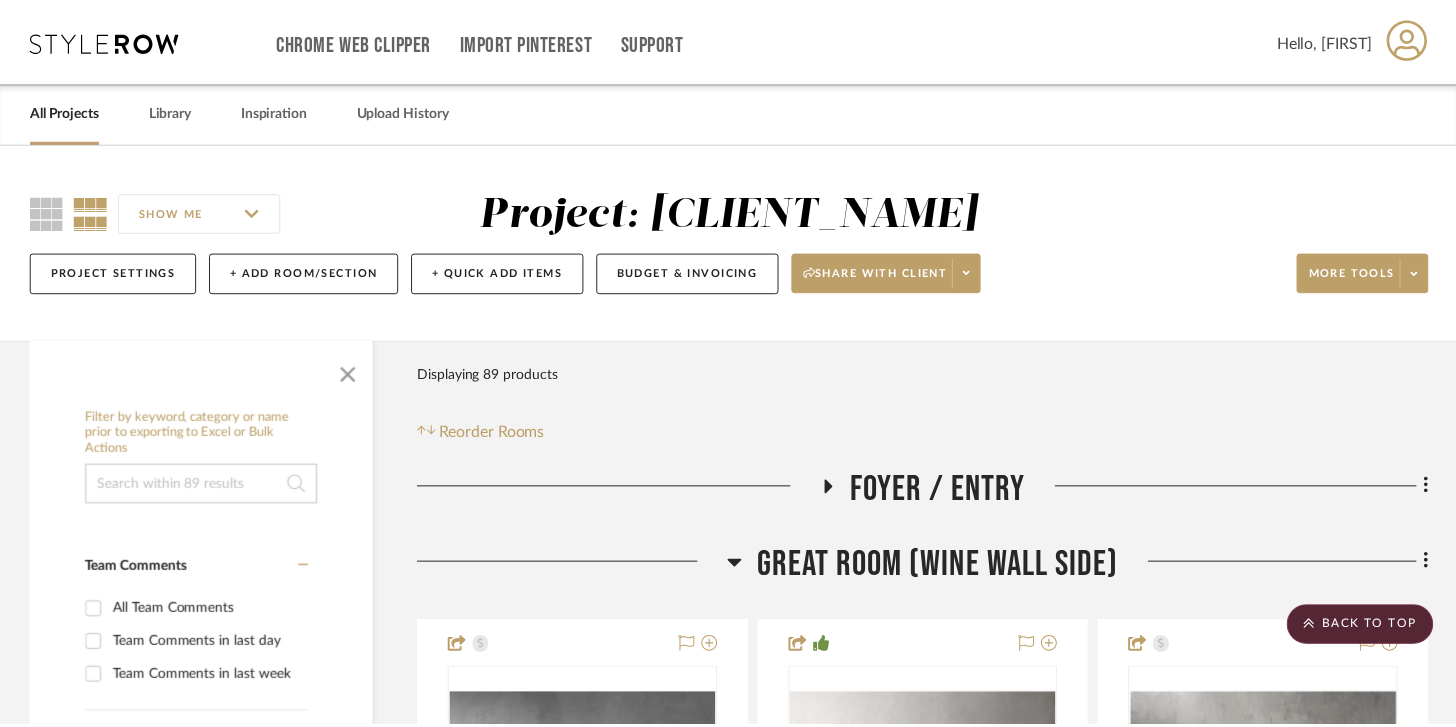 scroll, scrollTop: 12060, scrollLeft: 0, axis: vertical 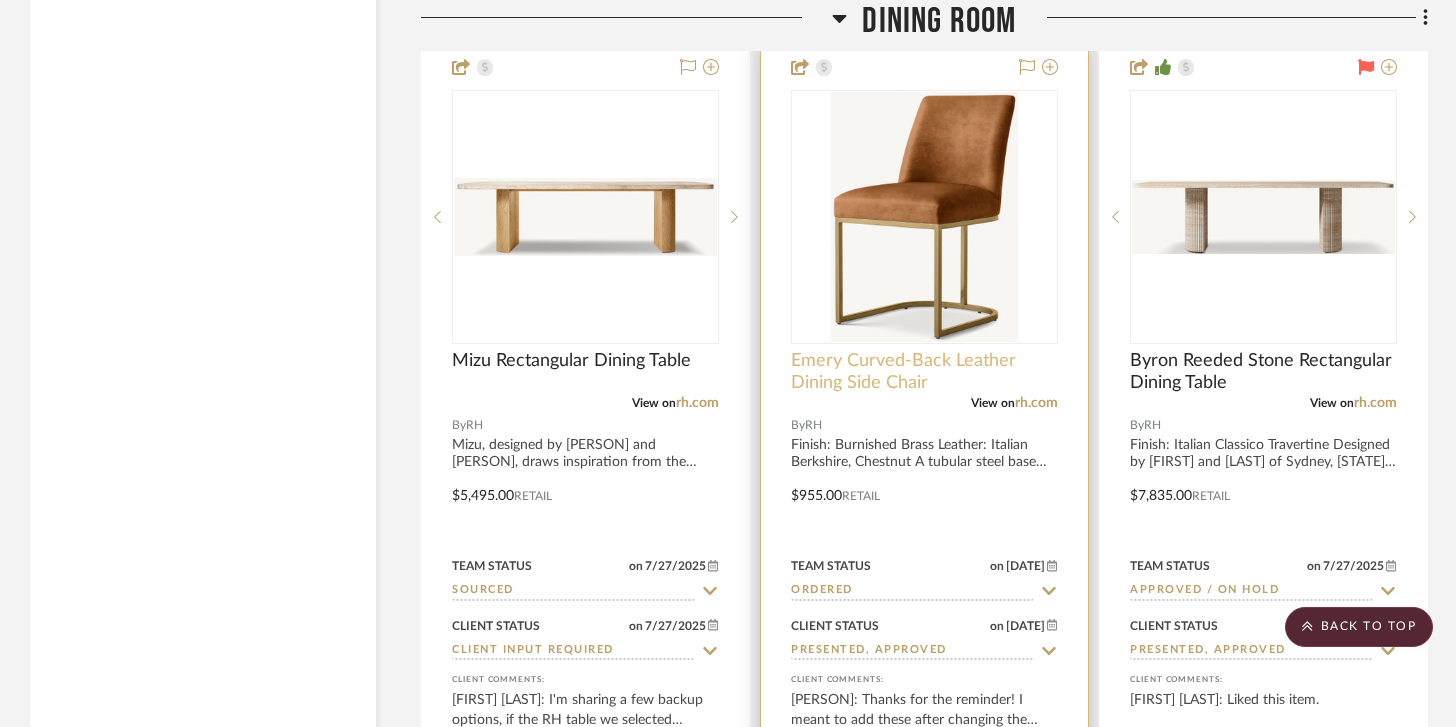 click on "Emery Curved-Back Leather Dining Side Chair" at bounding box center [924, 372] 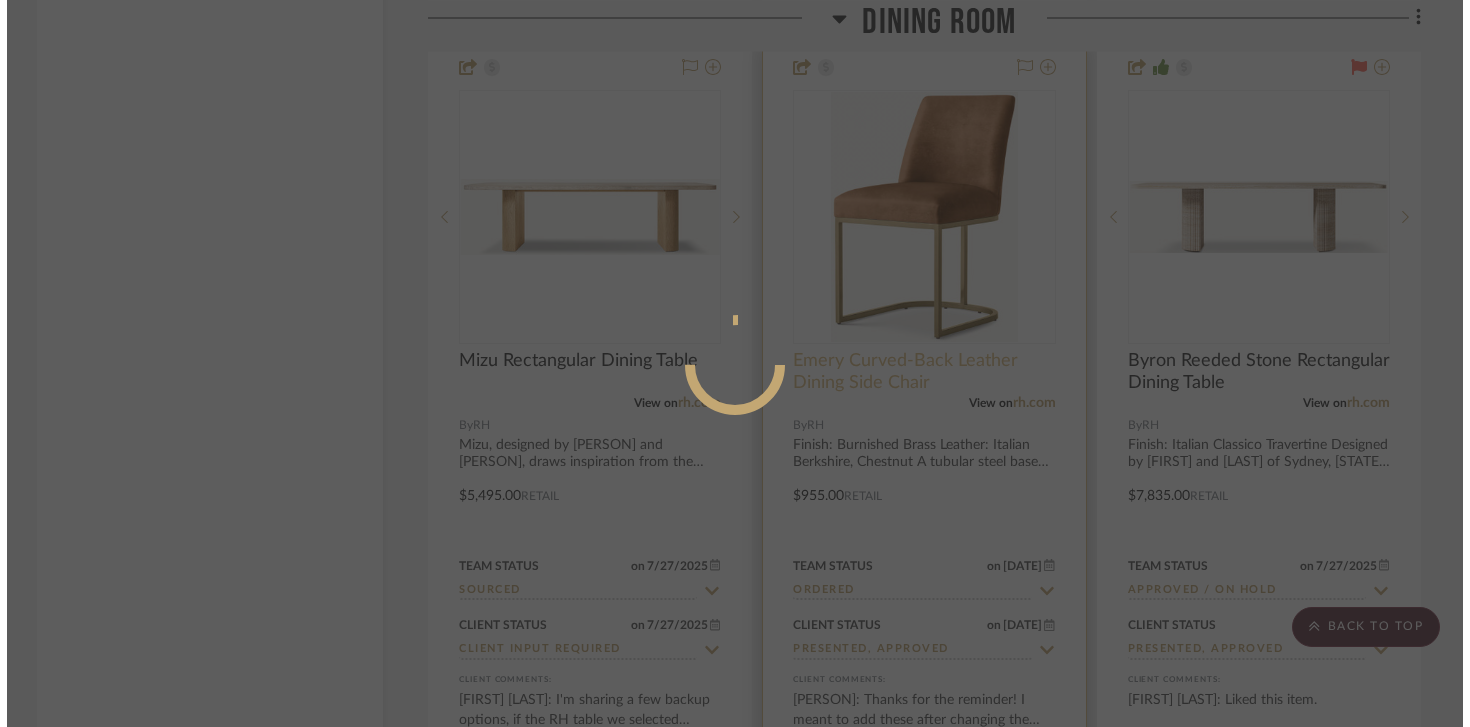 scroll, scrollTop: 0, scrollLeft: 0, axis: both 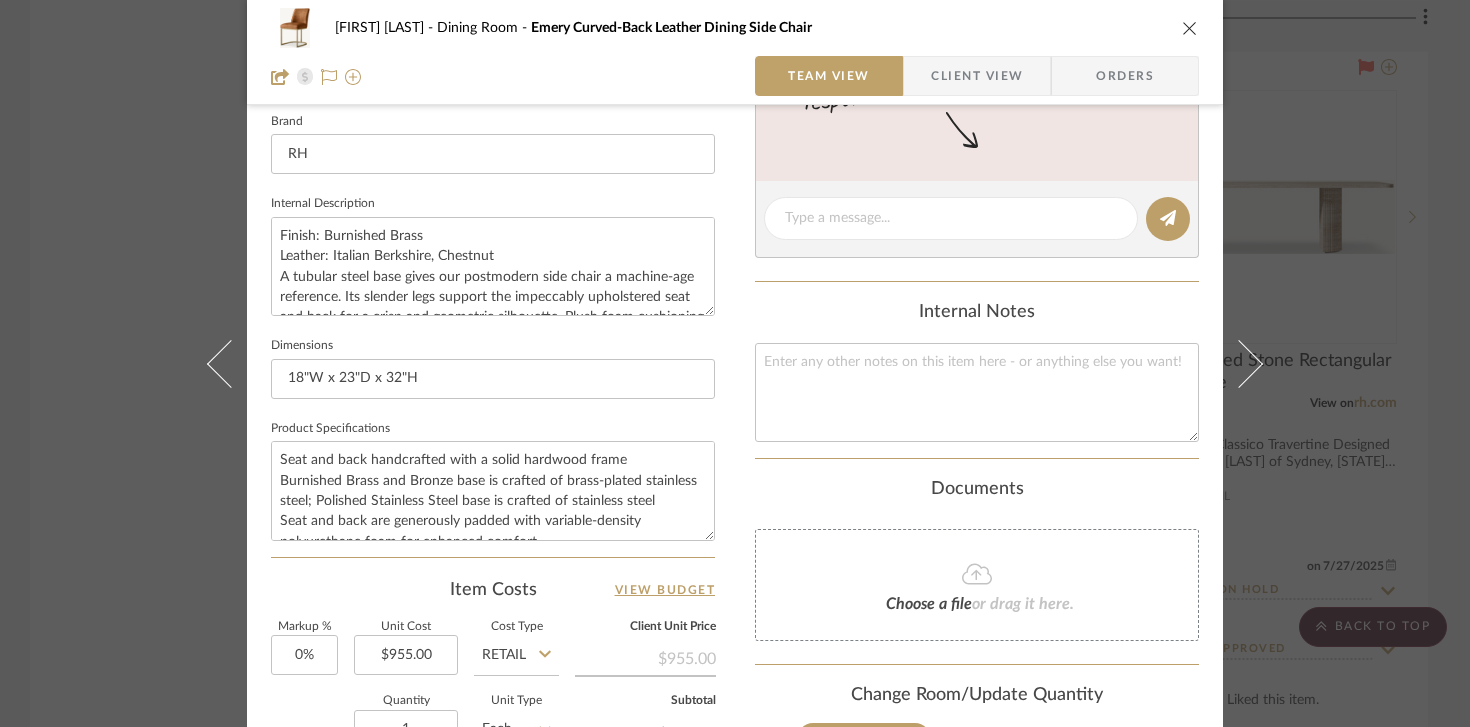 click at bounding box center [1190, 28] 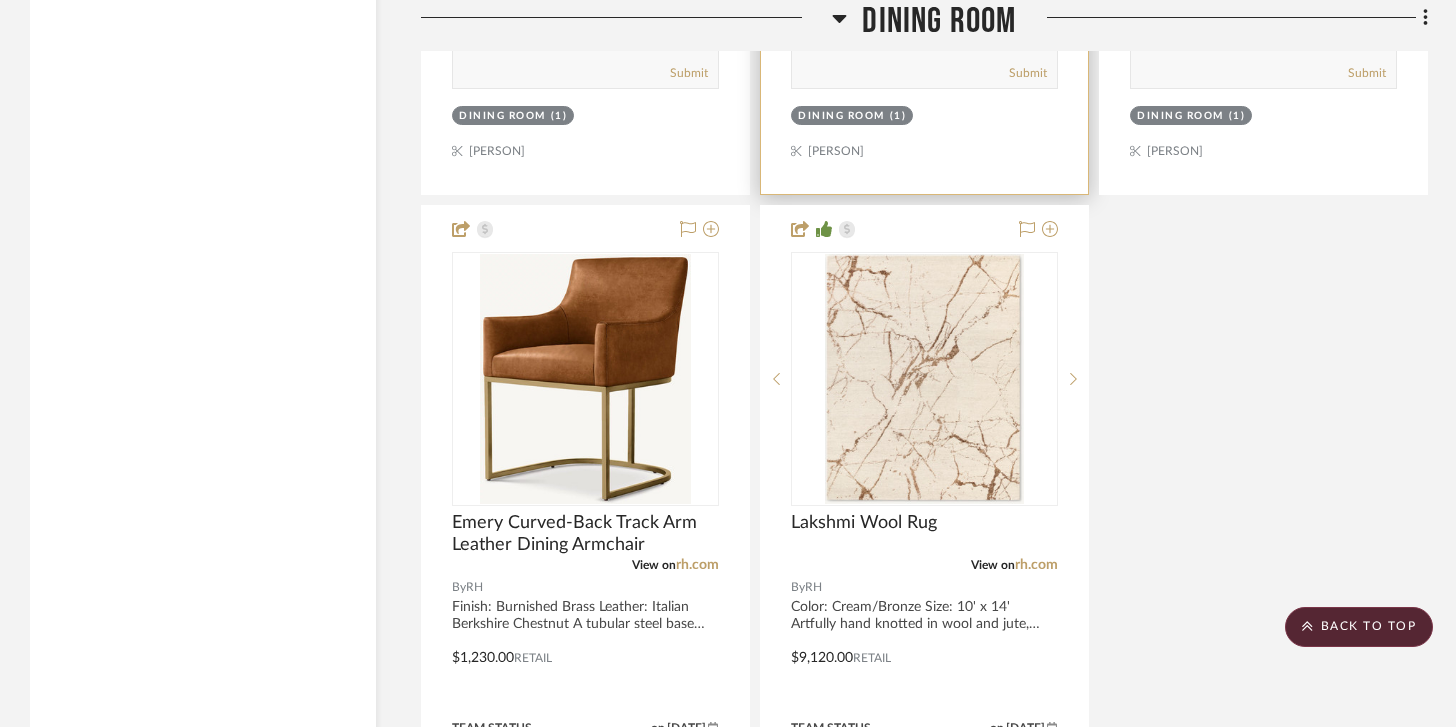 scroll, scrollTop: 12797, scrollLeft: 0, axis: vertical 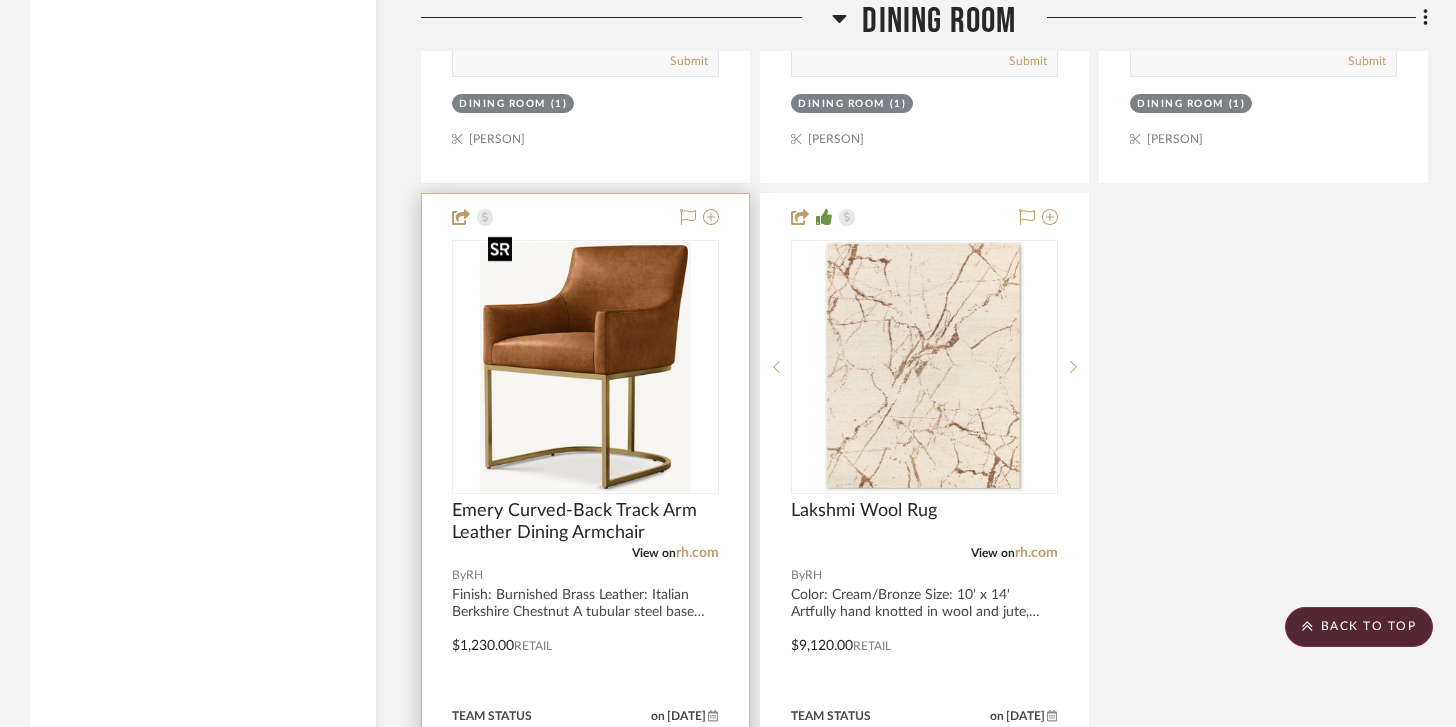 click at bounding box center [0, 0] 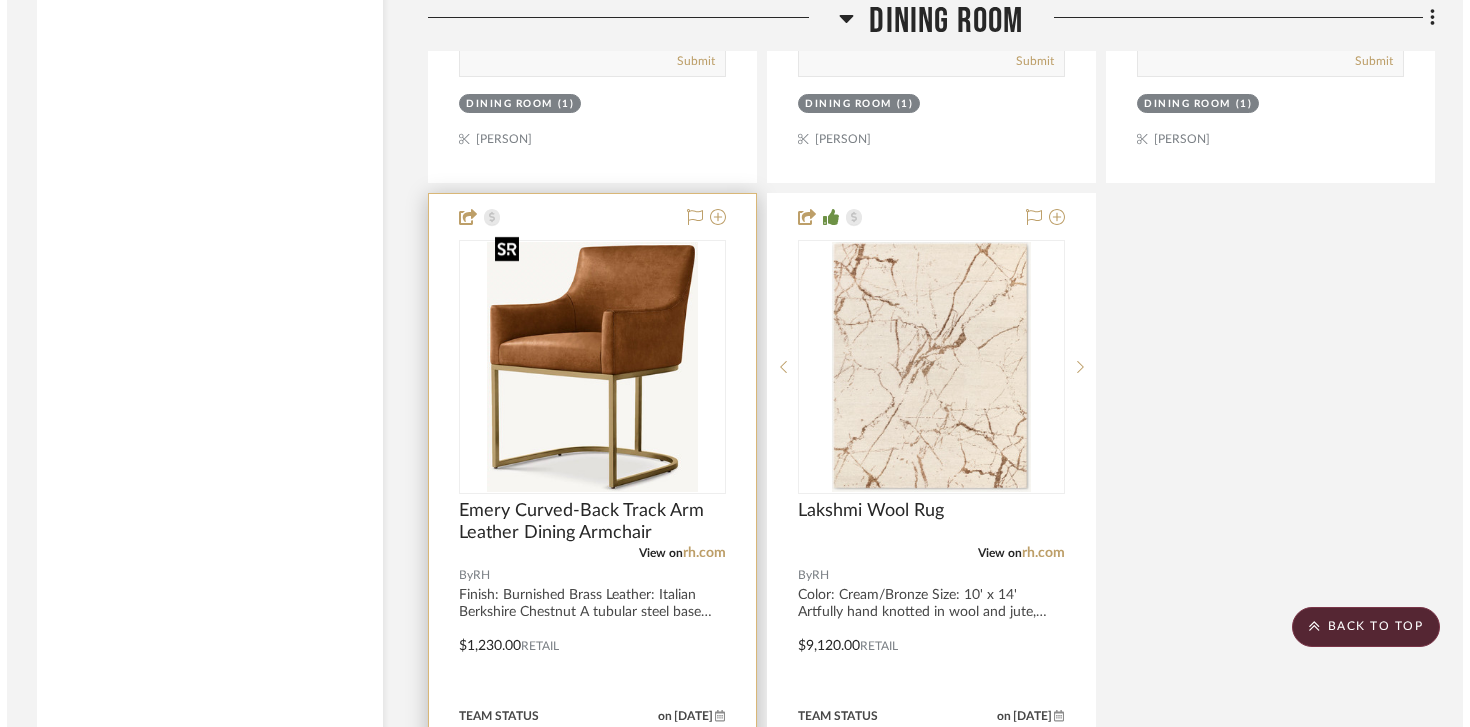 scroll, scrollTop: 0, scrollLeft: 0, axis: both 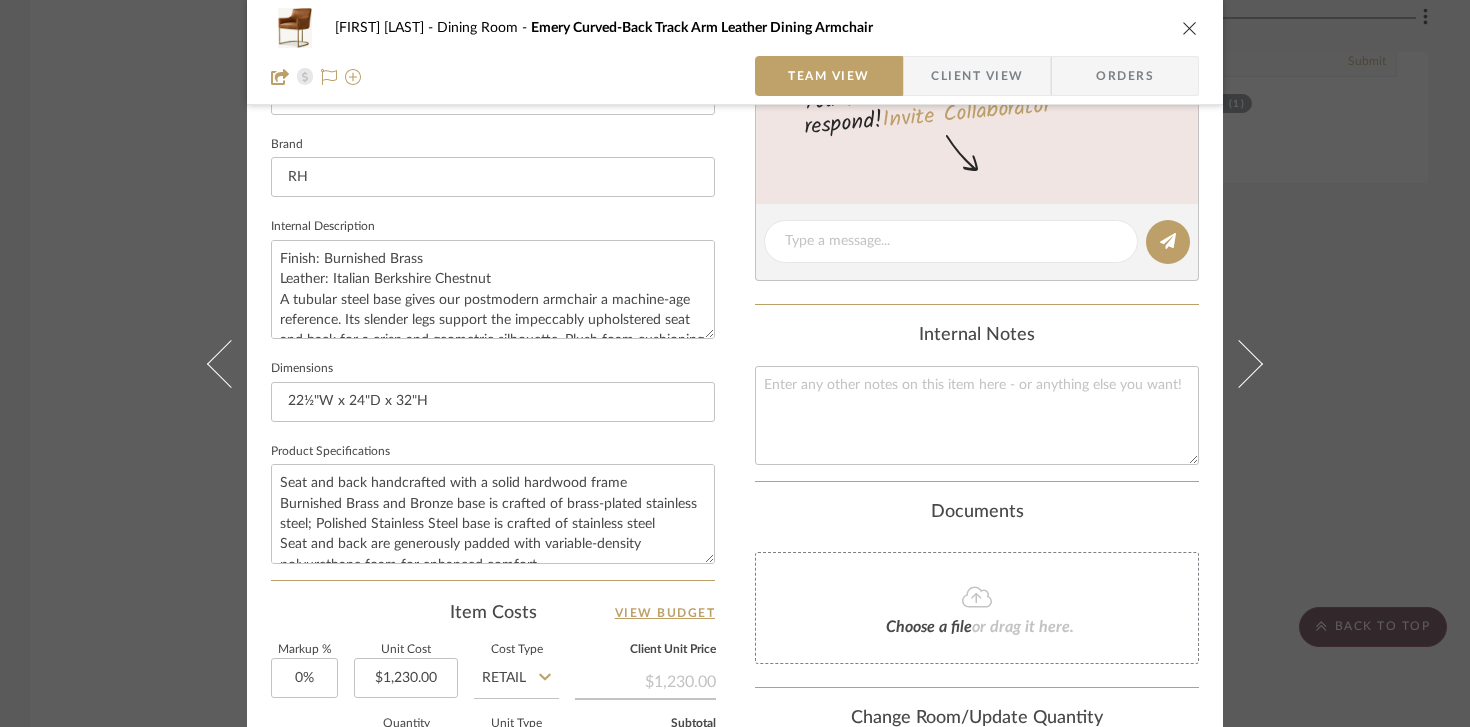 click on "[FIRST] [LAST] Dining Room Emery Curved-Back Track Arm Leather Dining Armchair" at bounding box center [735, 28] 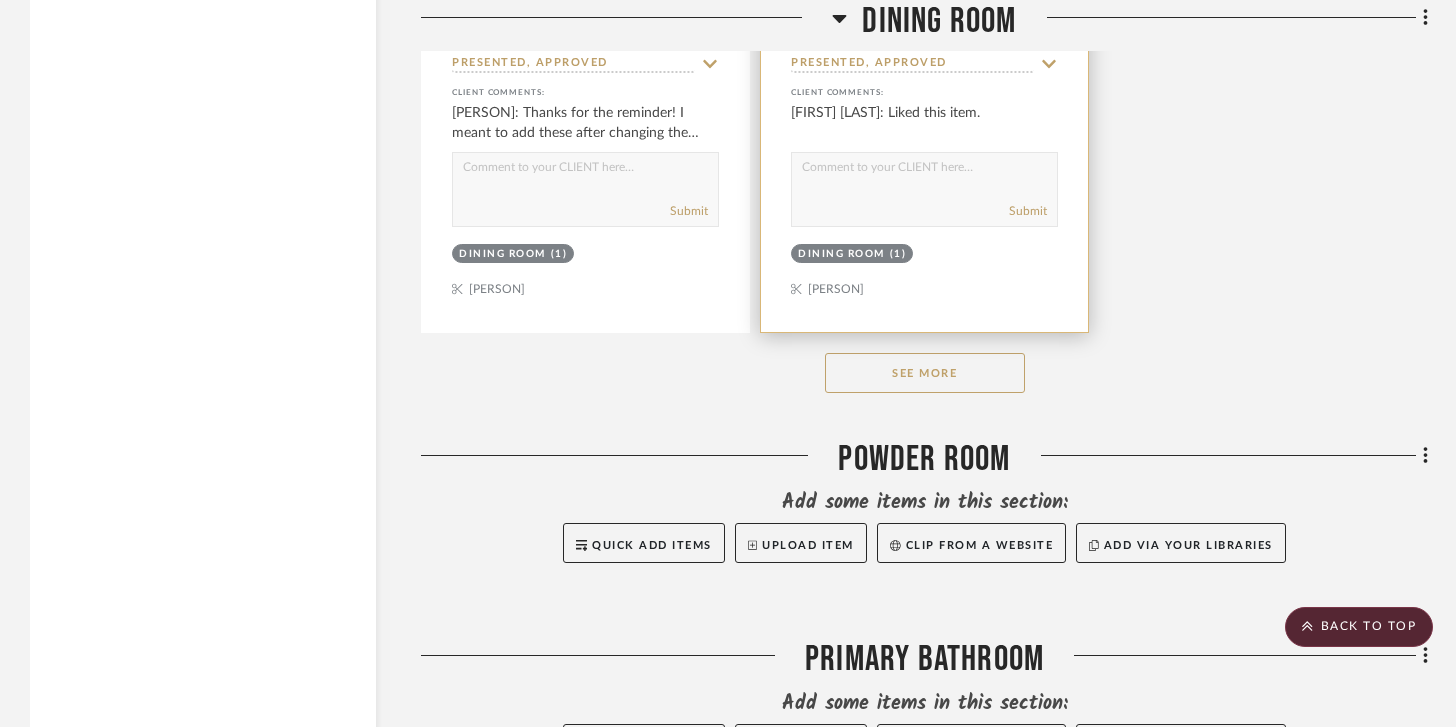 scroll, scrollTop: 13556, scrollLeft: 0, axis: vertical 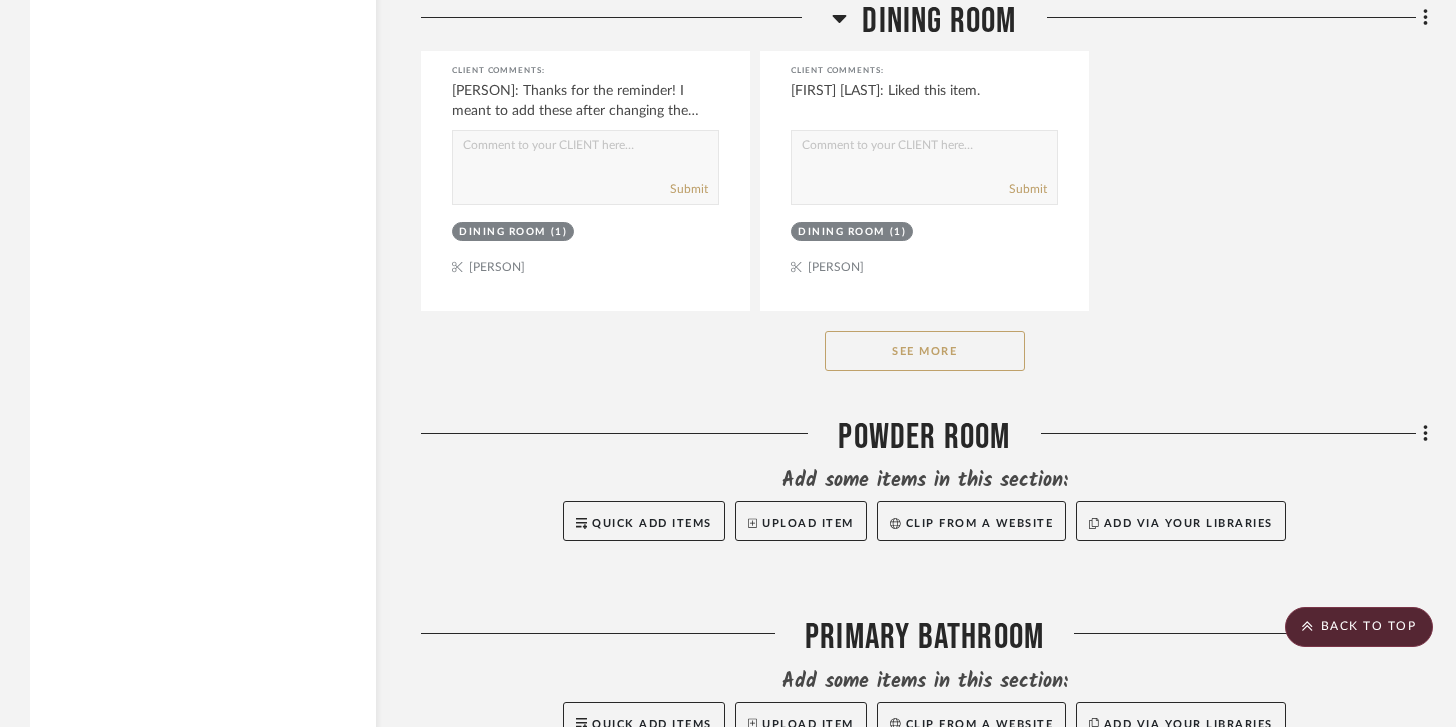 click on "See More" 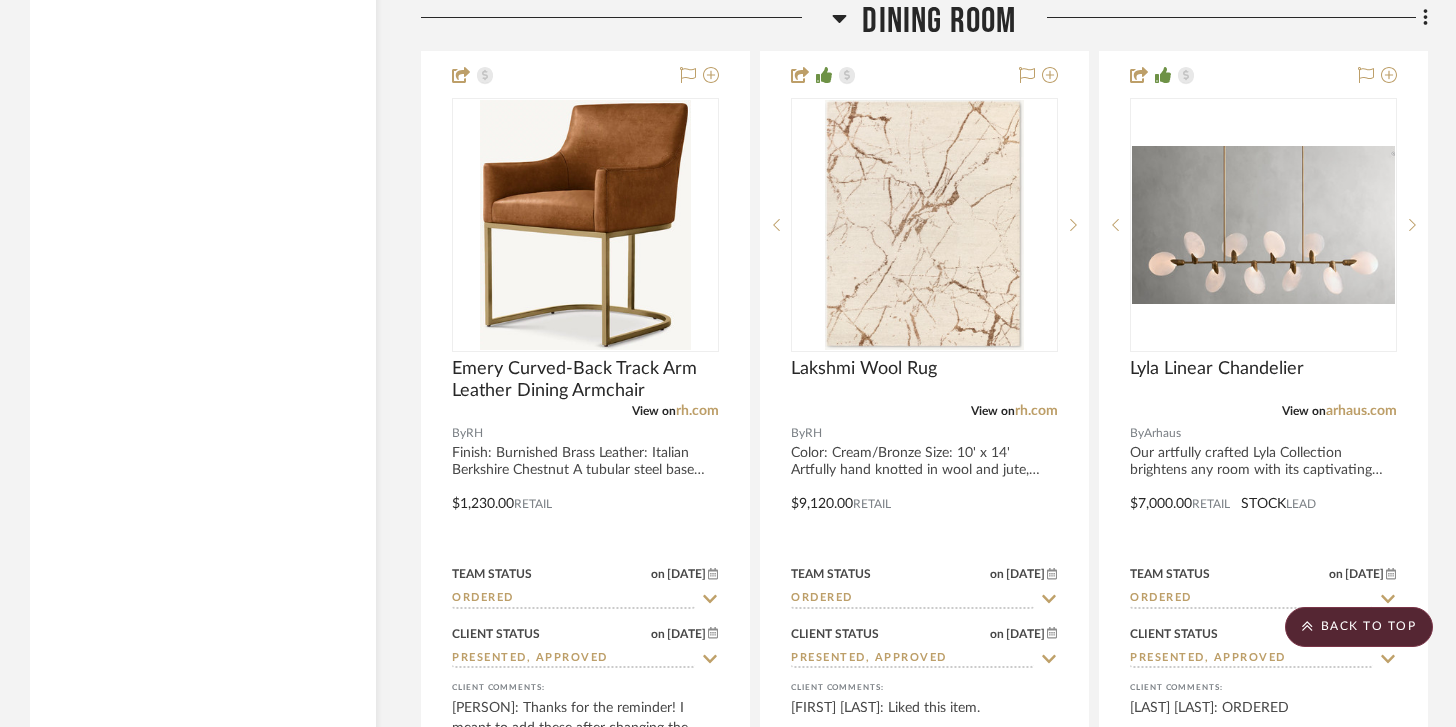 scroll, scrollTop: 12925, scrollLeft: 0, axis: vertical 